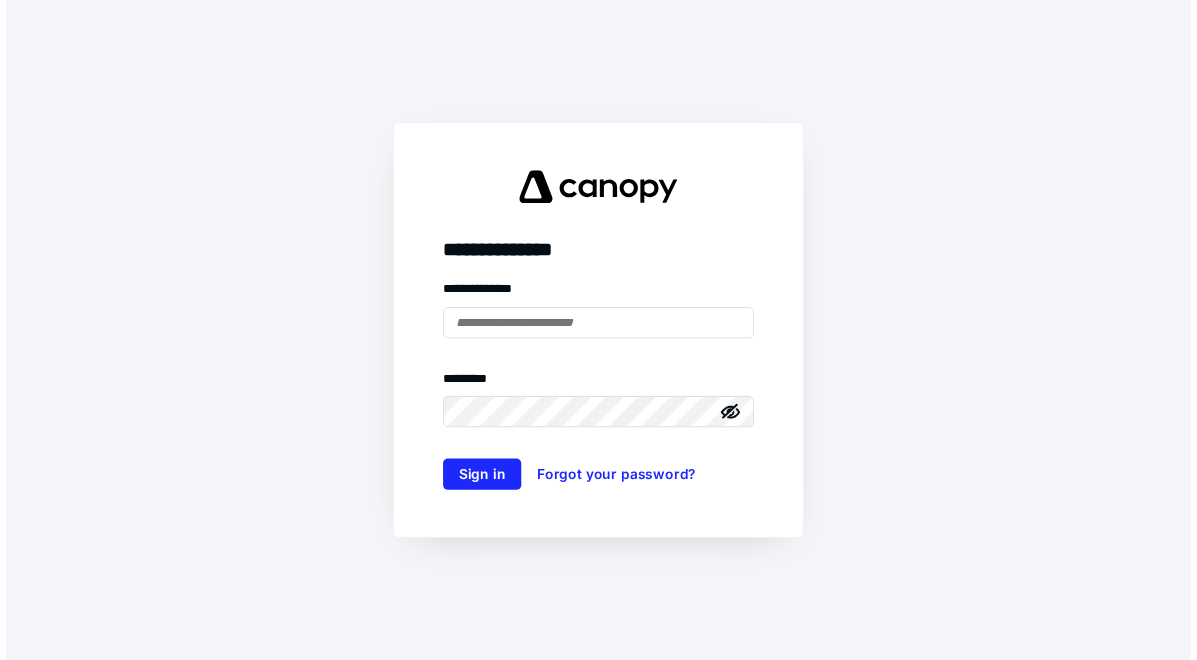scroll, scrollTop: 0, scrollLeft: 0, axis: both 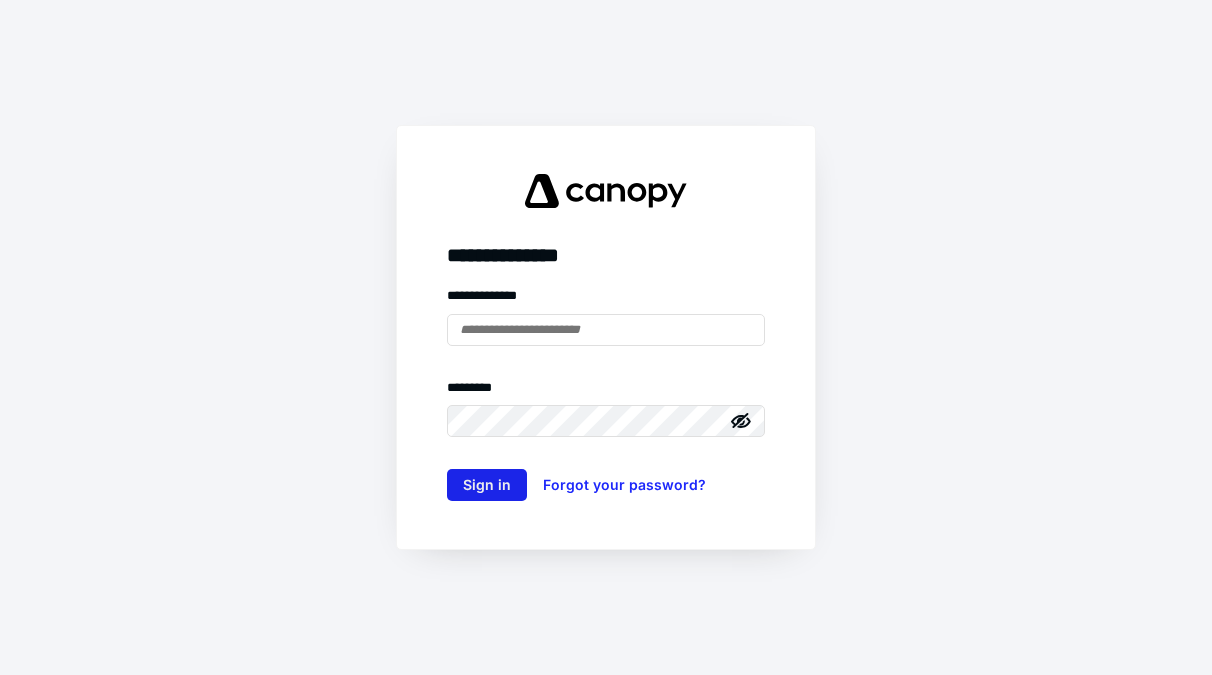 type on "**********" 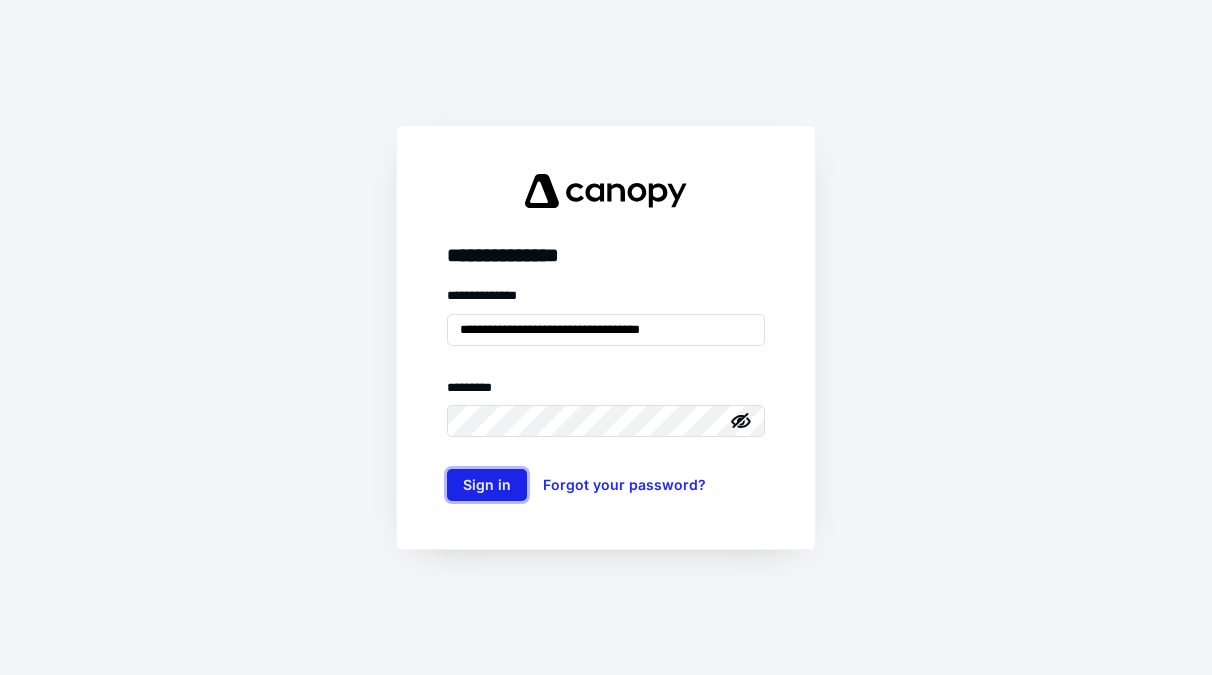 click on "Sign in" at bounding box center [487, 485] 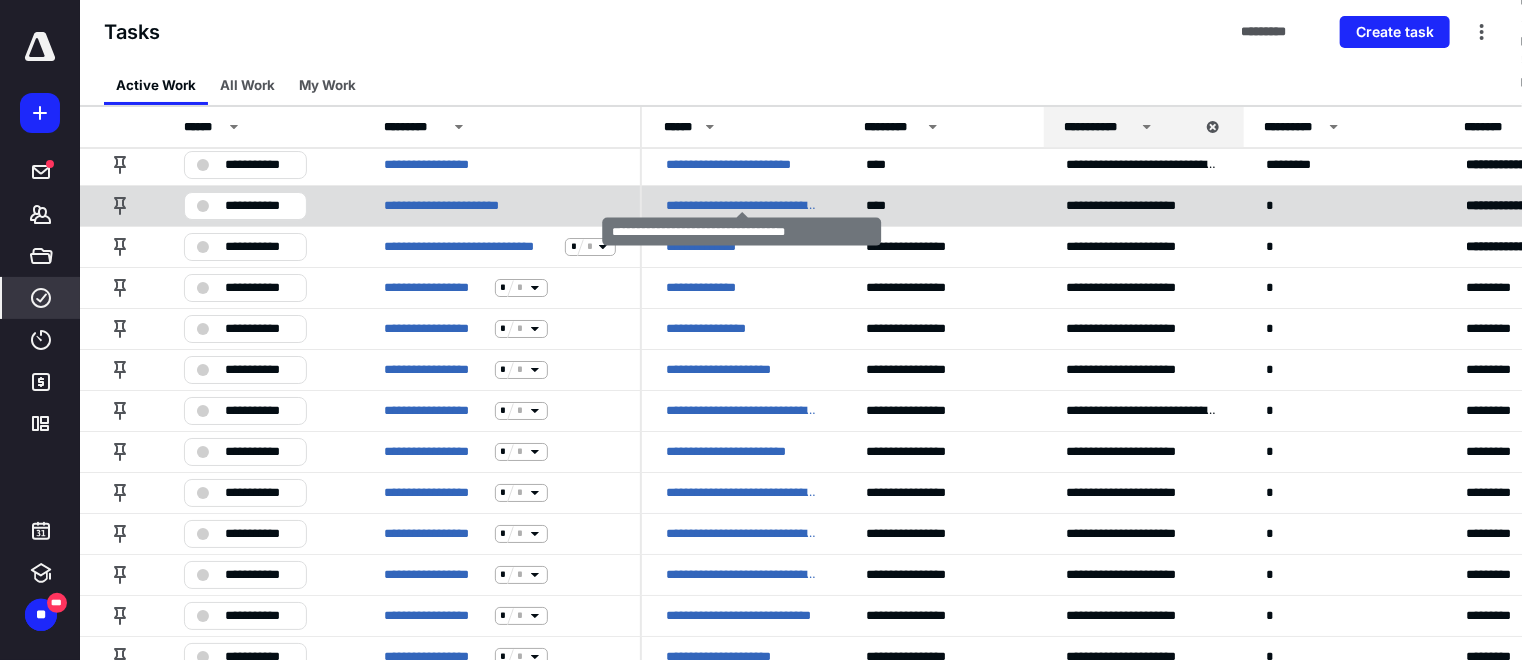 scroll, scrollTop: 3400, scrollLeft: 0, axis: vertical 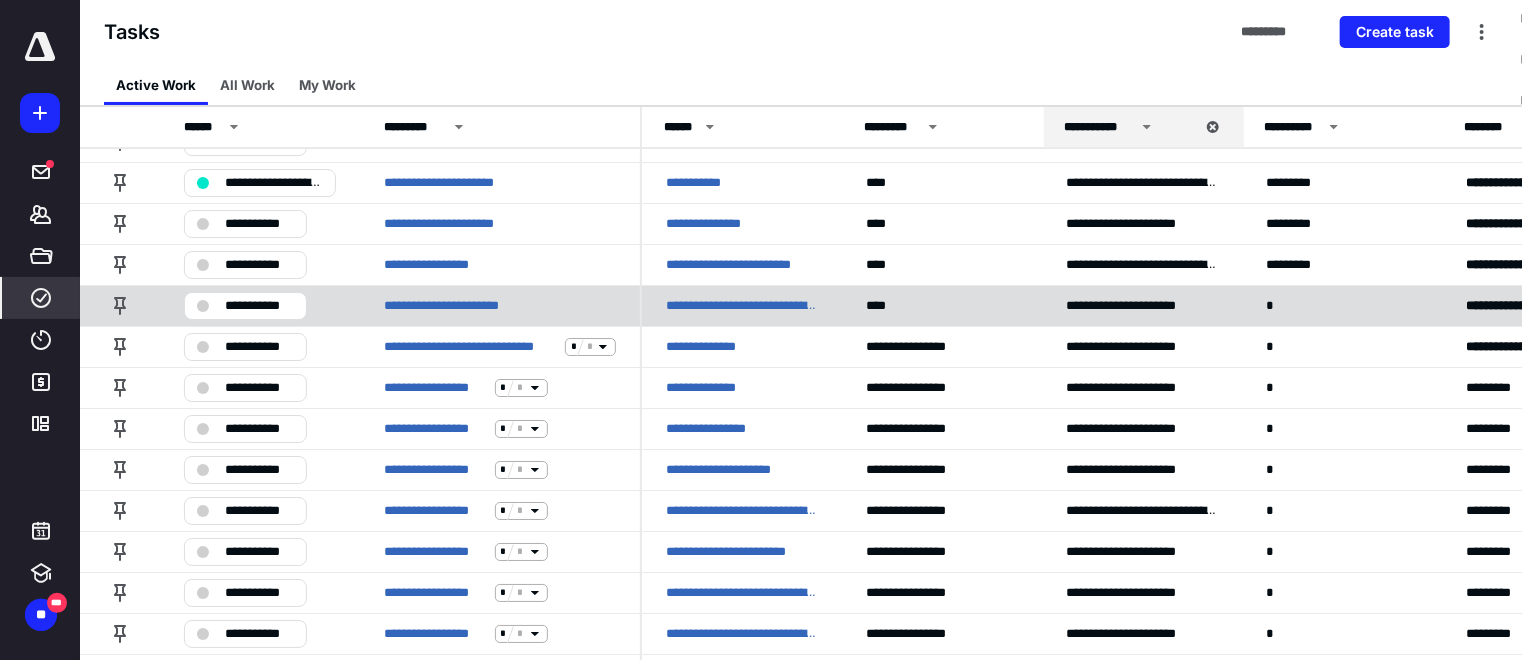 click on "**********" at bounding box center [742, 306] 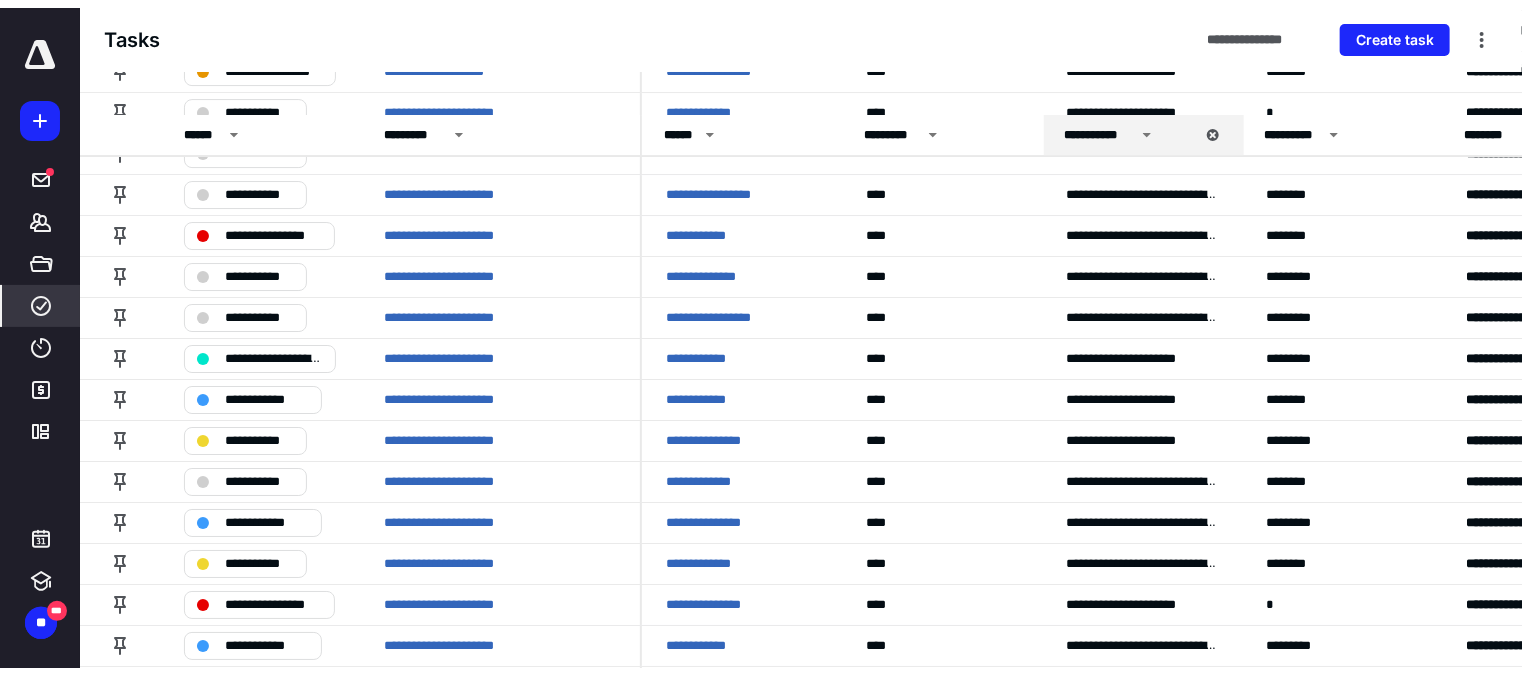 scroll, scrollTop: 0, scrollLeft: 0, axis: both 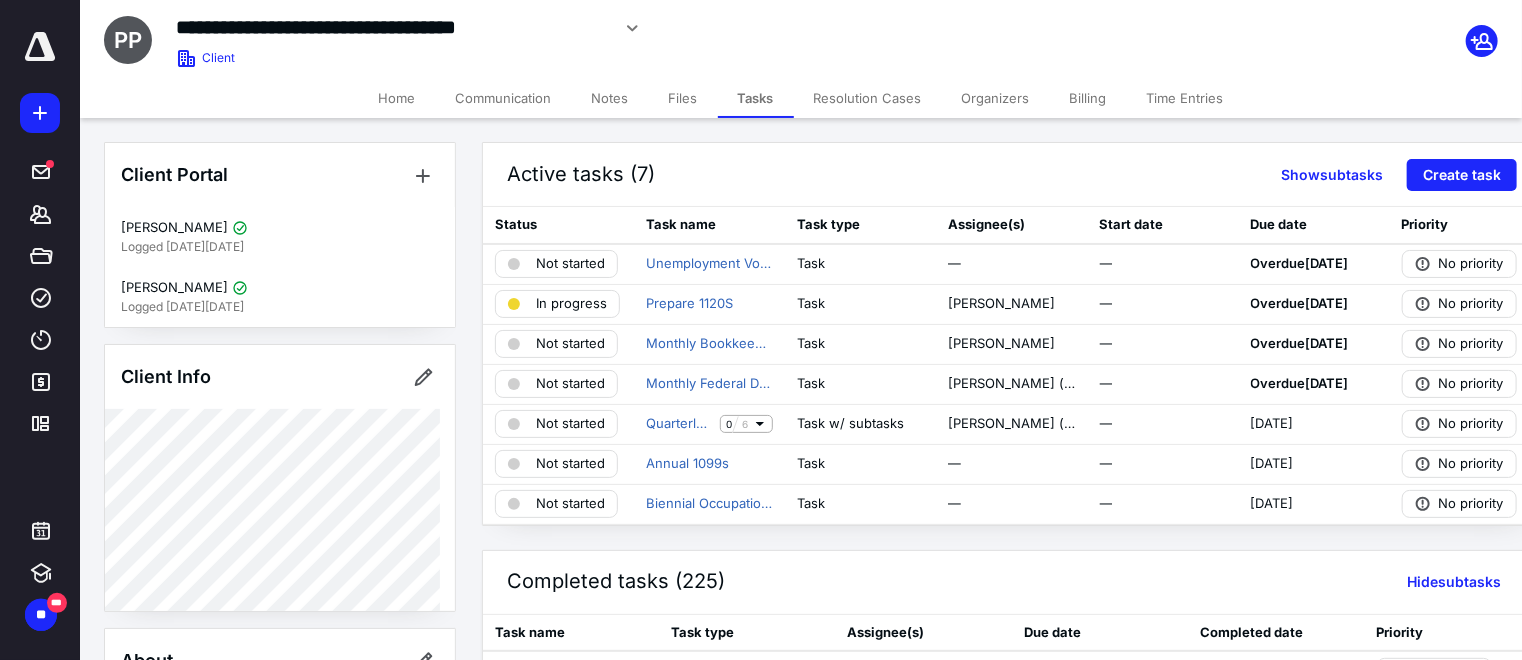 click on "Notes" at bounding box center [610, 98] 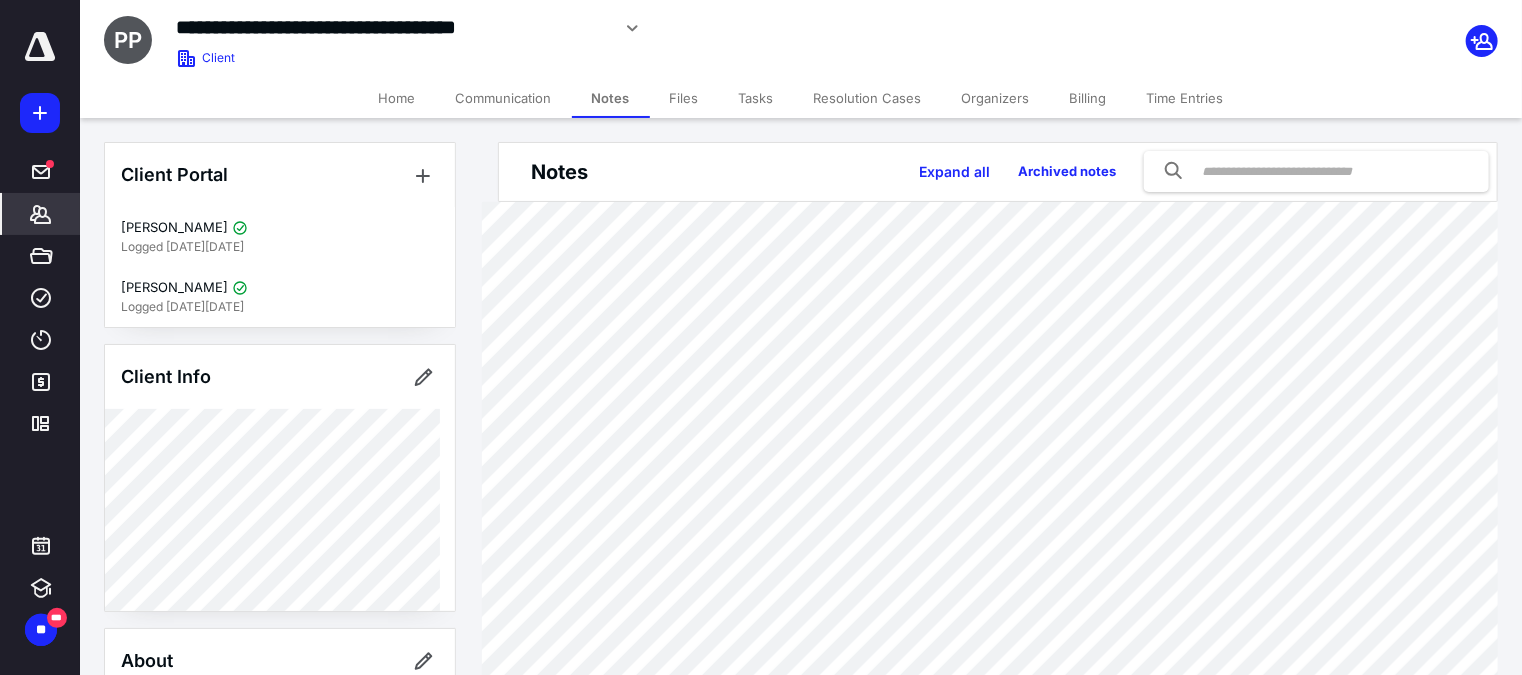 click on "Tasks" at bounding box center [756, 98] 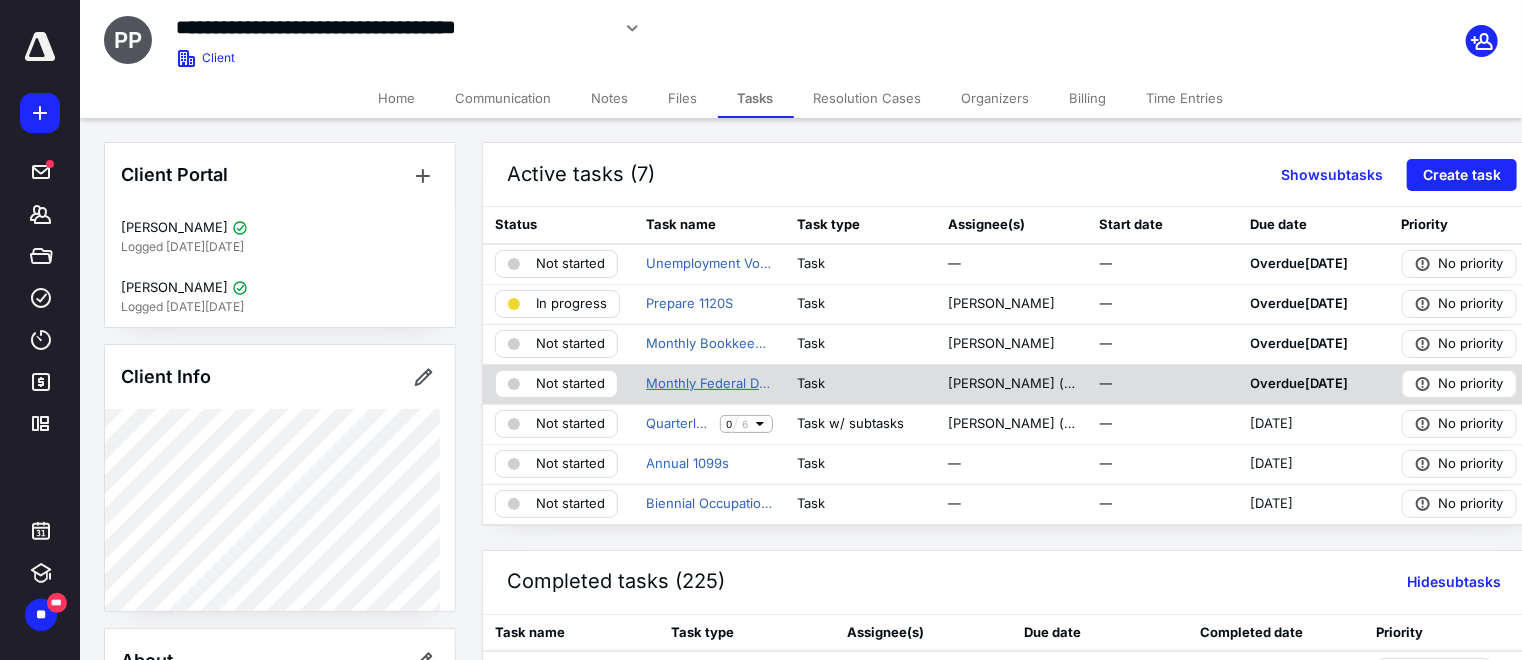 click on "Monthly Federal Deposit" at bounding box center [709, 384] 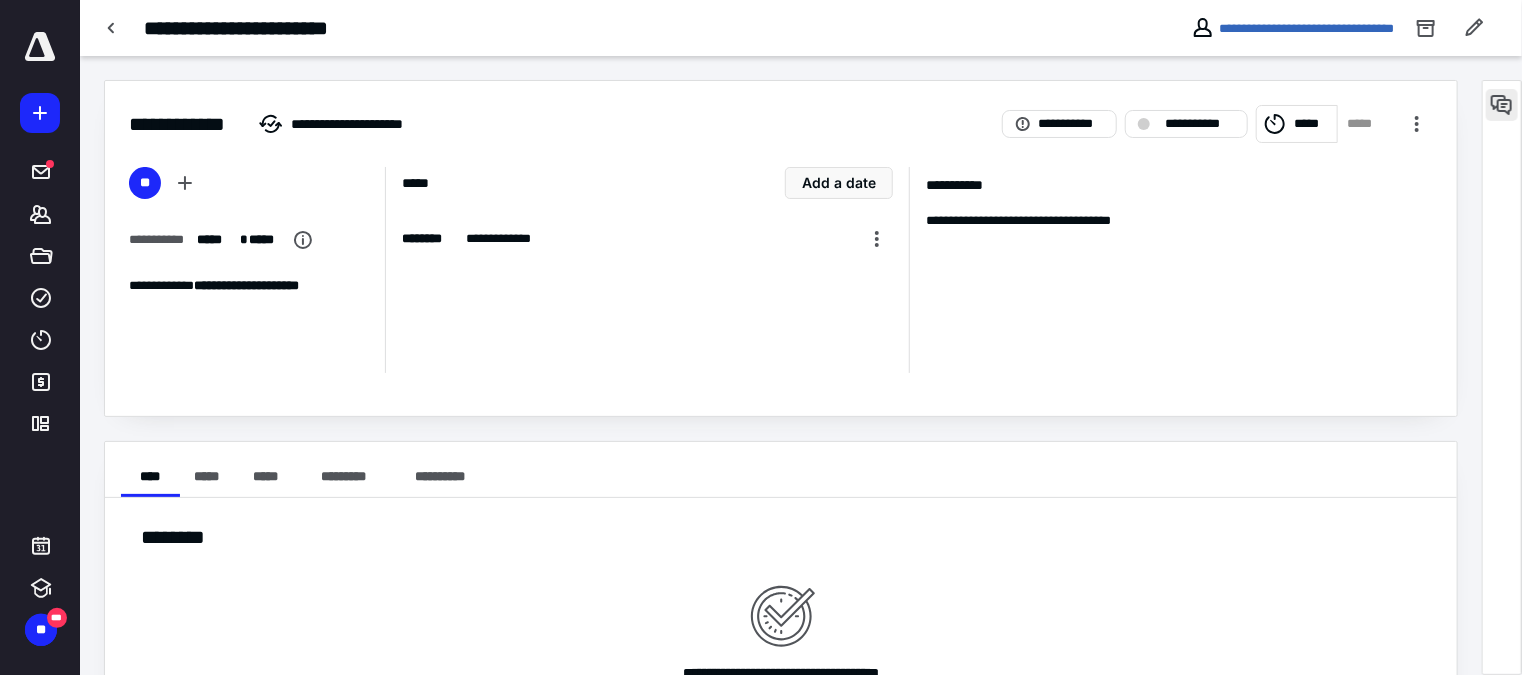 click at bounding box center (1502, 105) 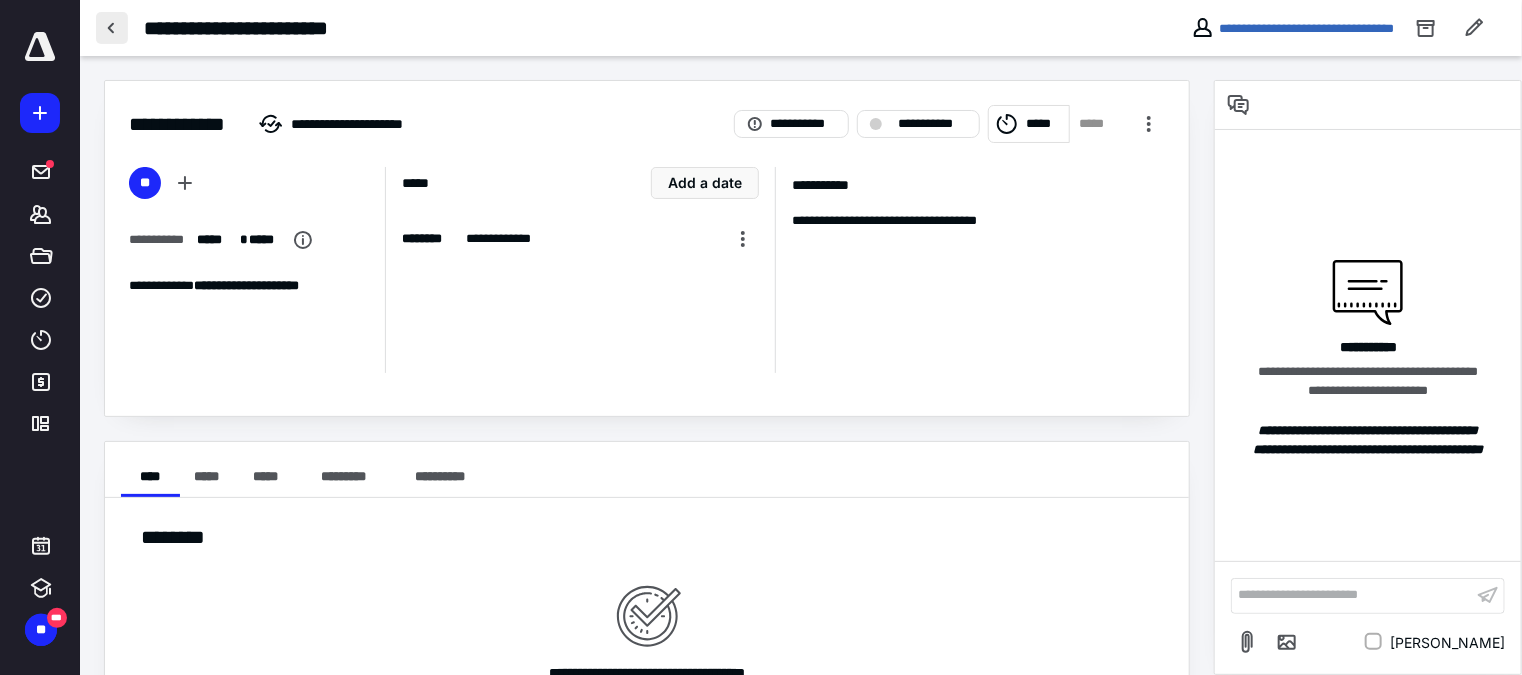 click at bounding box center [112, 28] 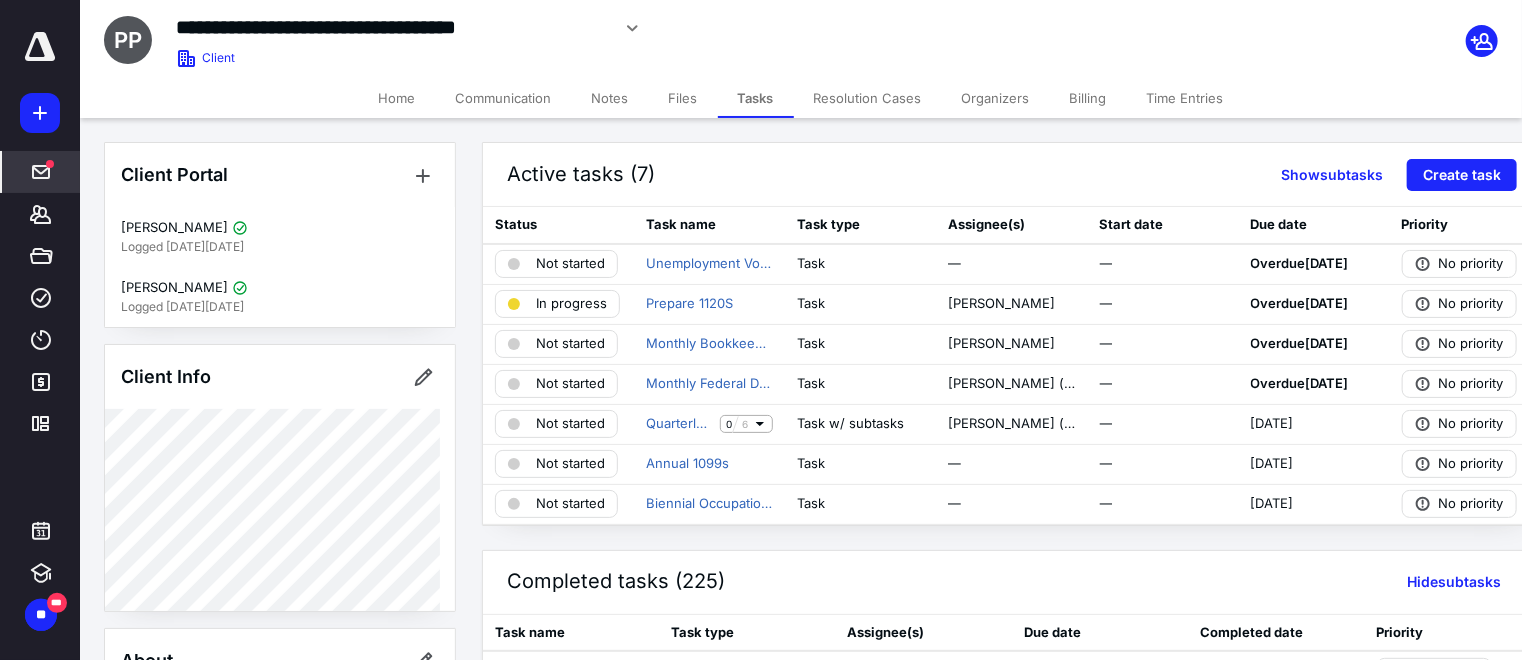 click 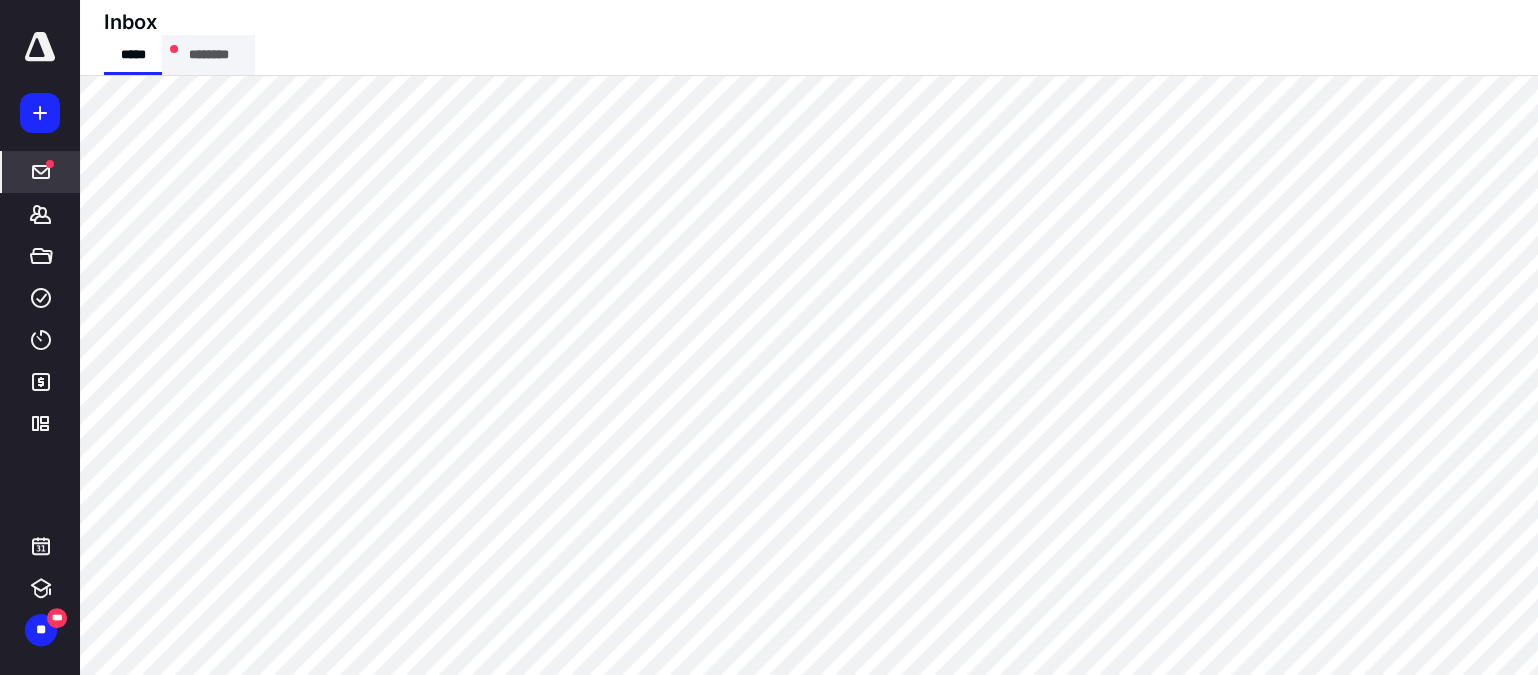 click on "********" at bounding box center [208, 55] 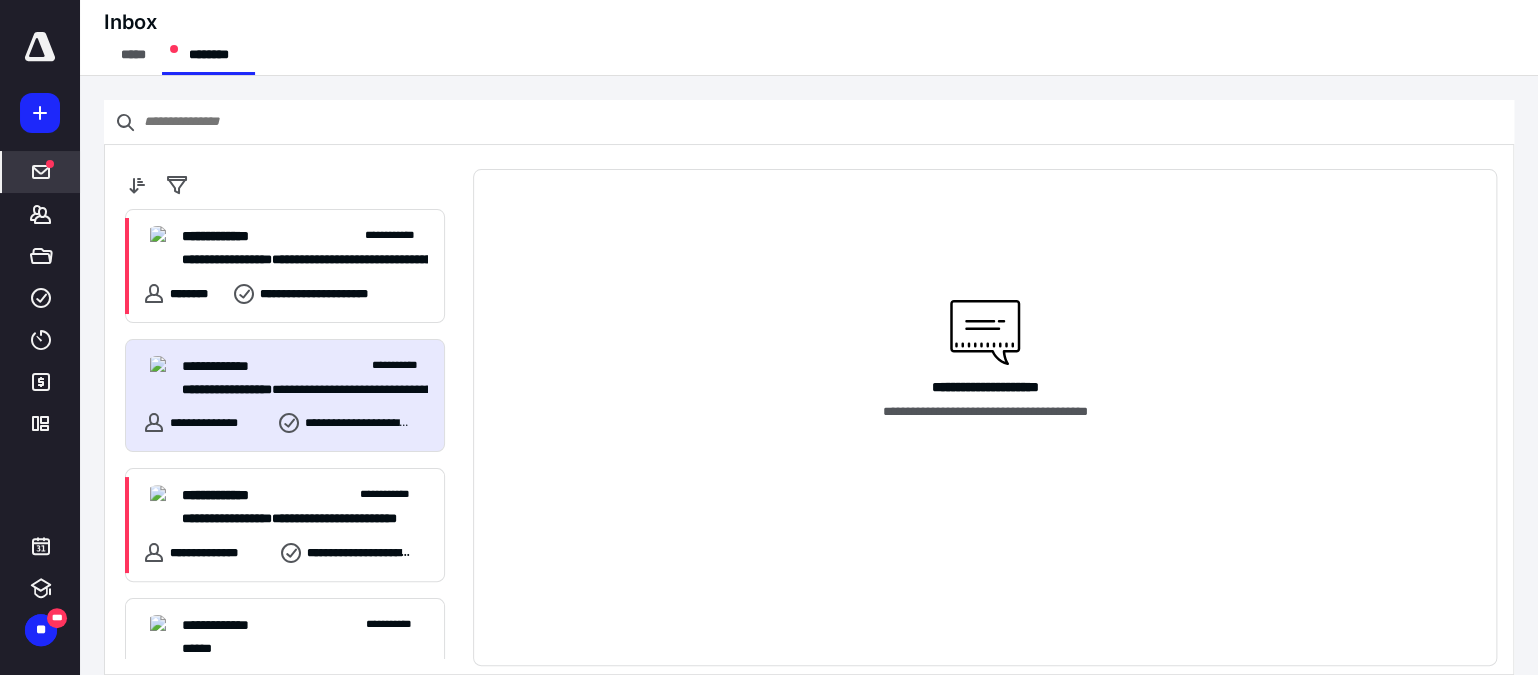 click on "**********" at bounding box center (285, 396) 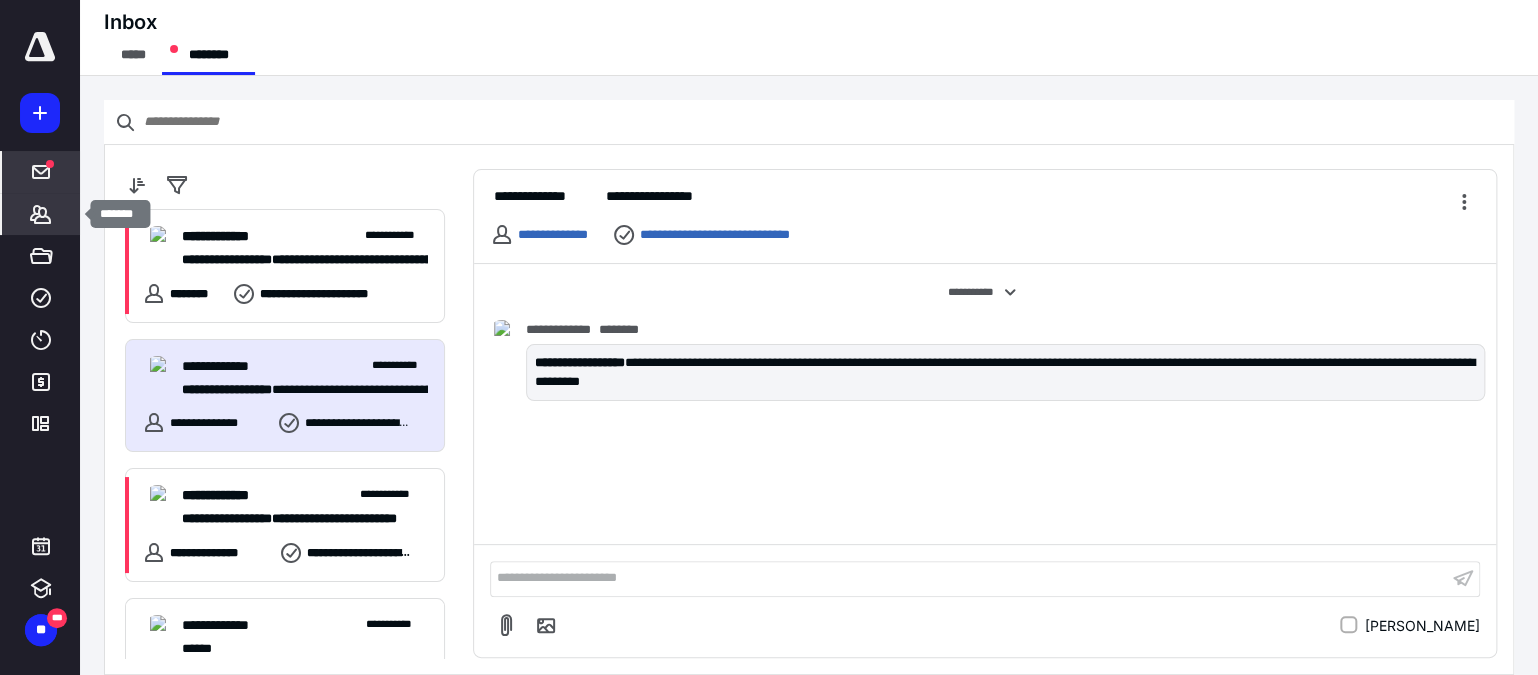 click 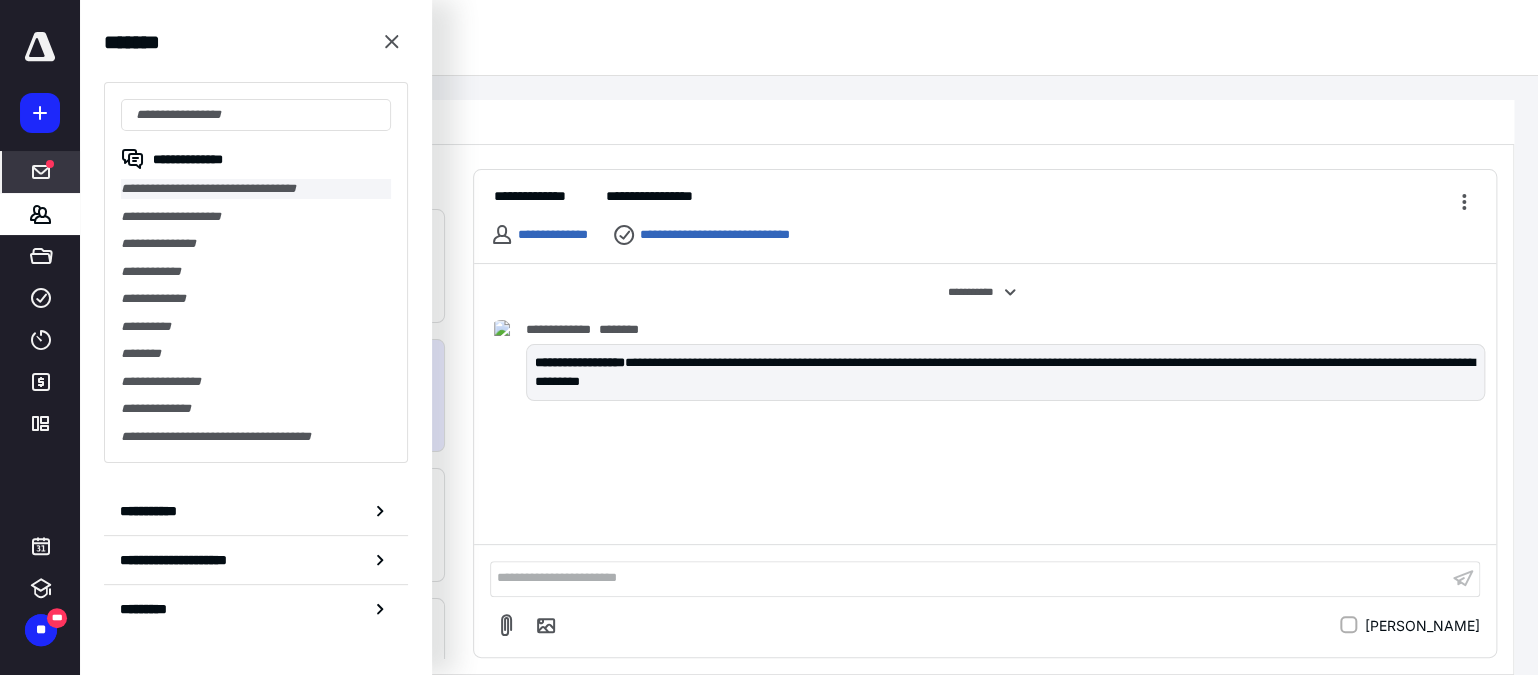 click on "**********" at bounding box center [256, 189] 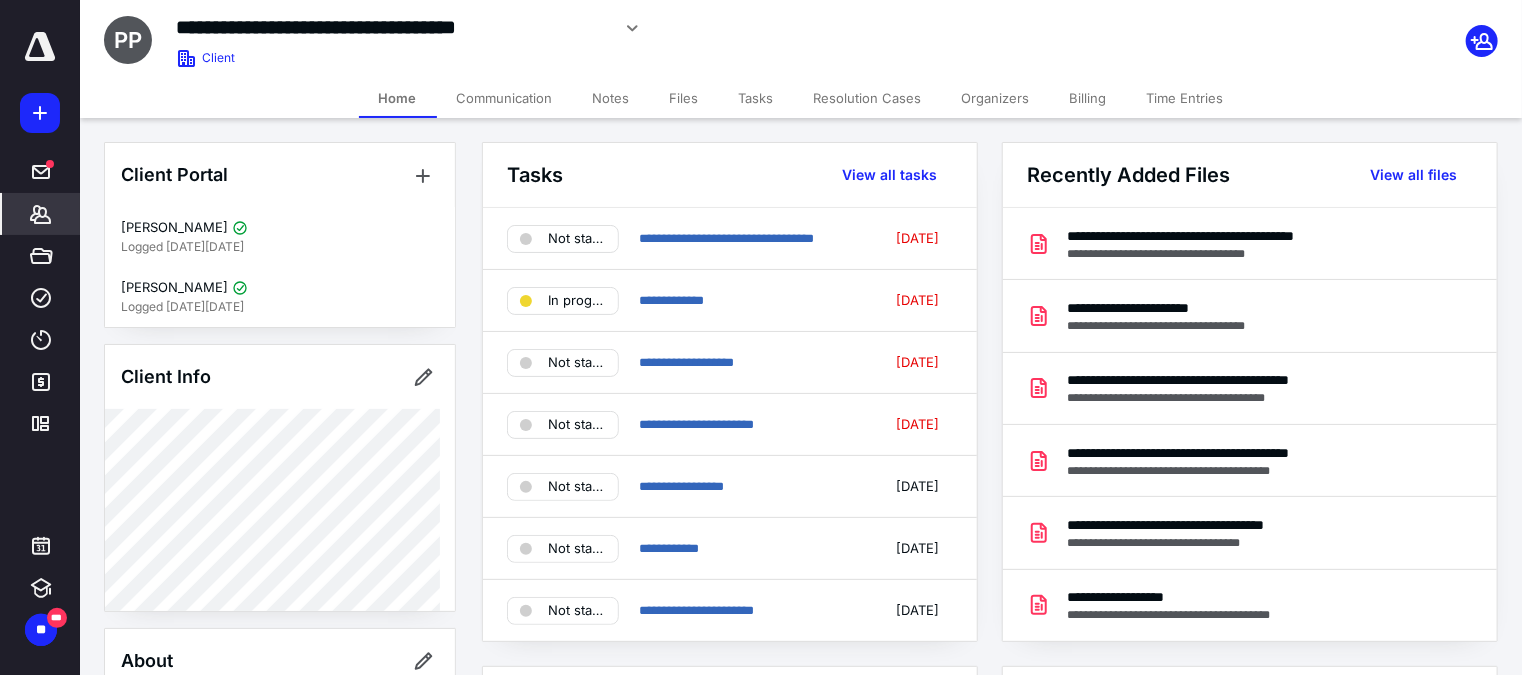 click on "Notes" at bounding box center (611, 98) 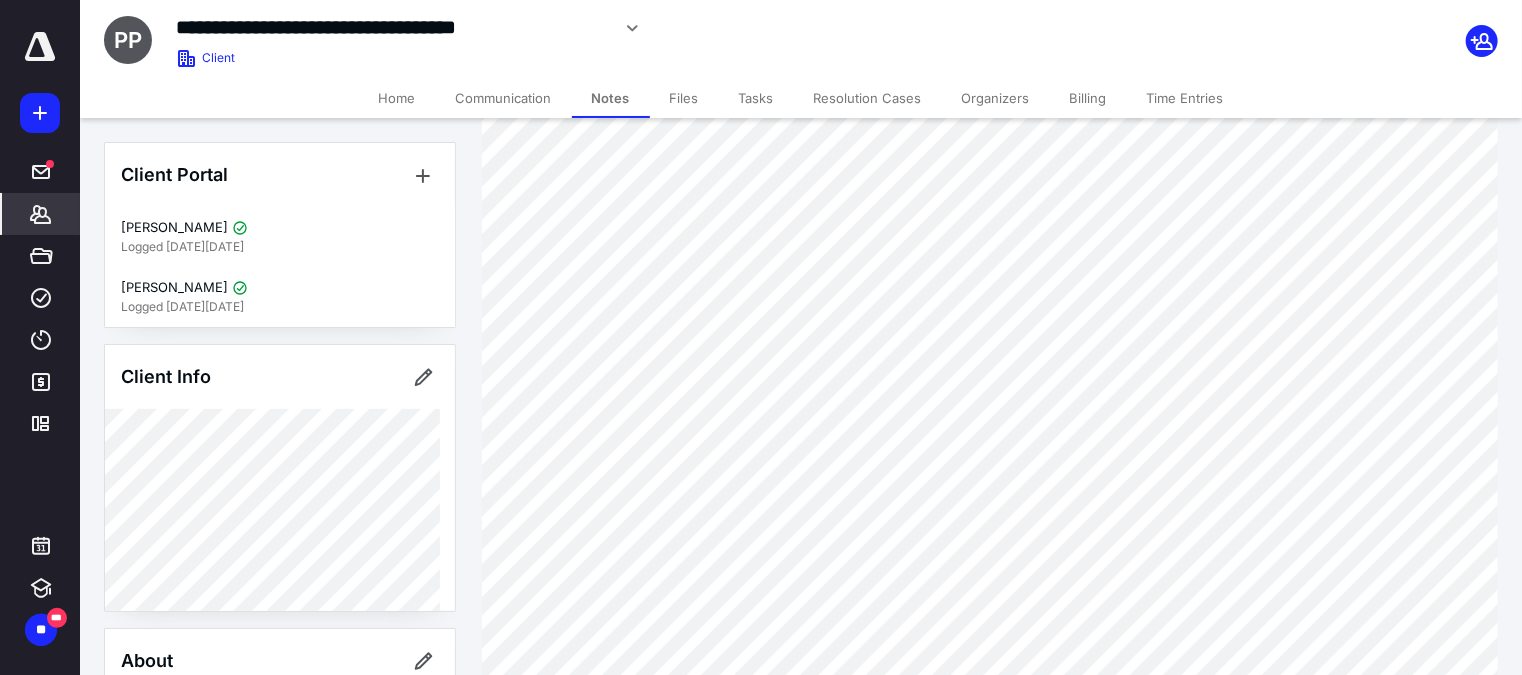 scroll, scrollTop: 0, scrollLeft: 0, axis: both 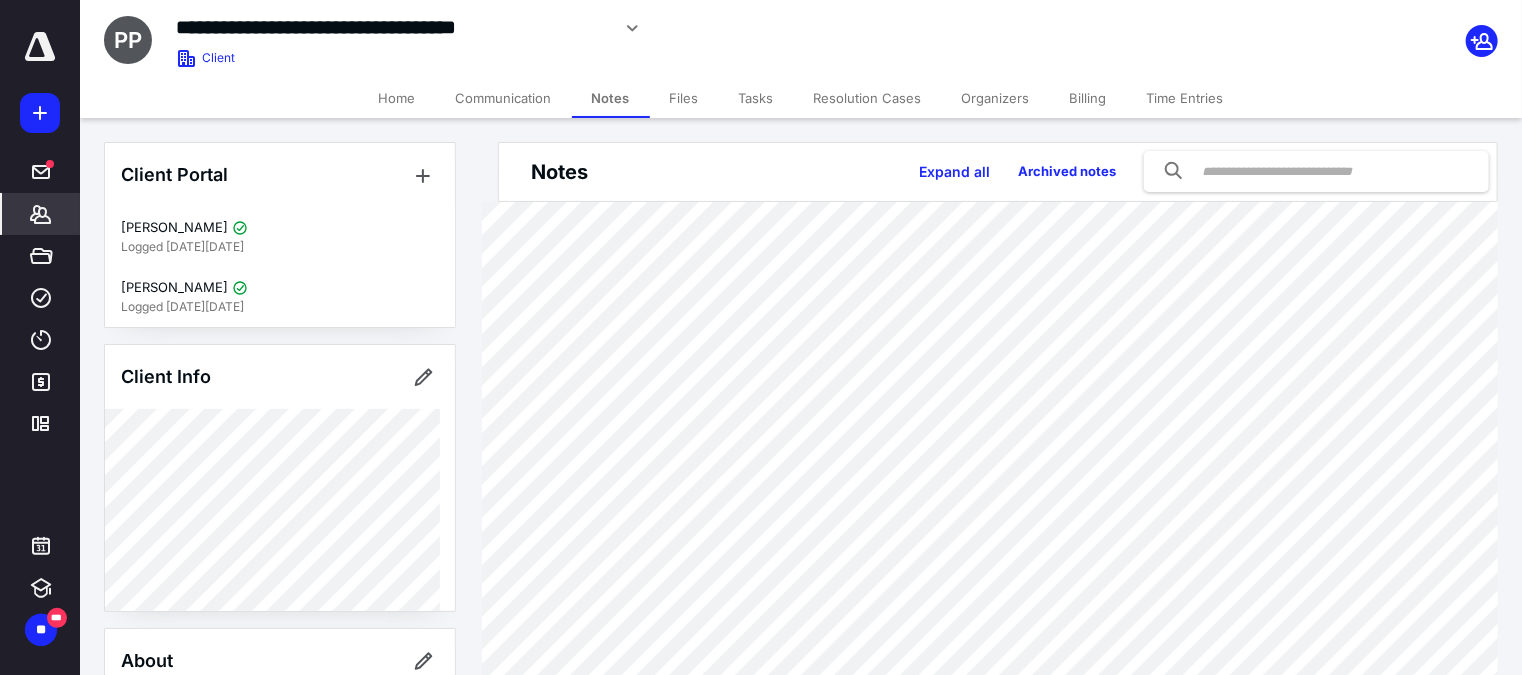 click on "Files" at bounding box center (684, 98) 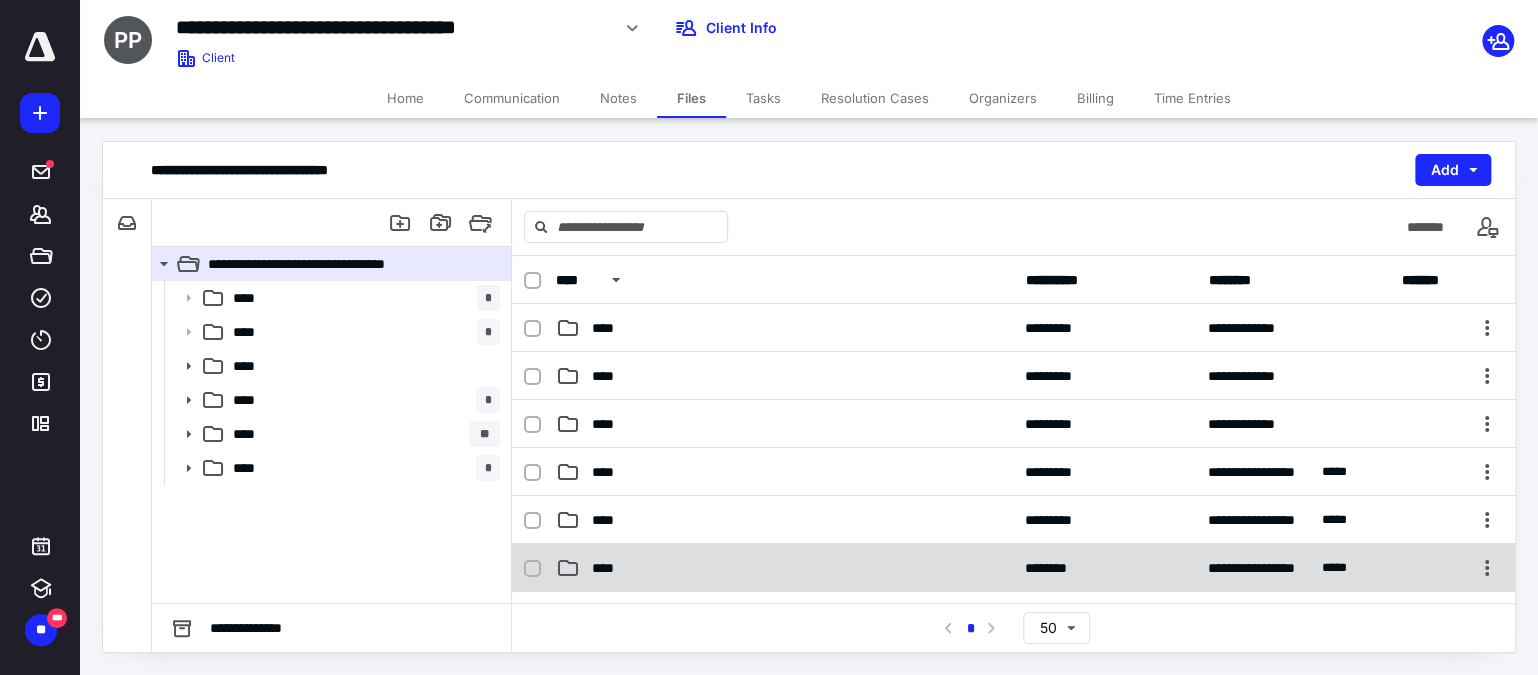 click on "****" at bounding box center (609, 568) 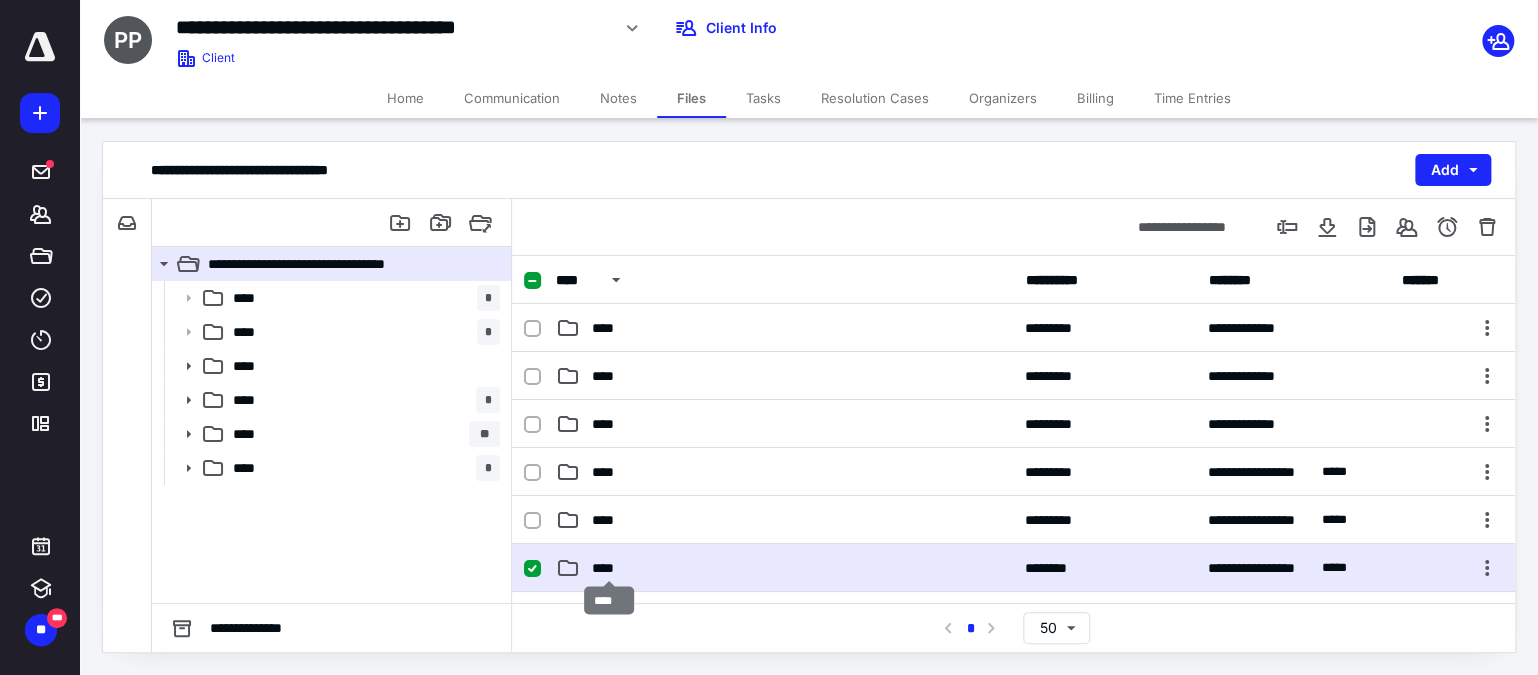 click on "****" at bounding box center [609, 568] 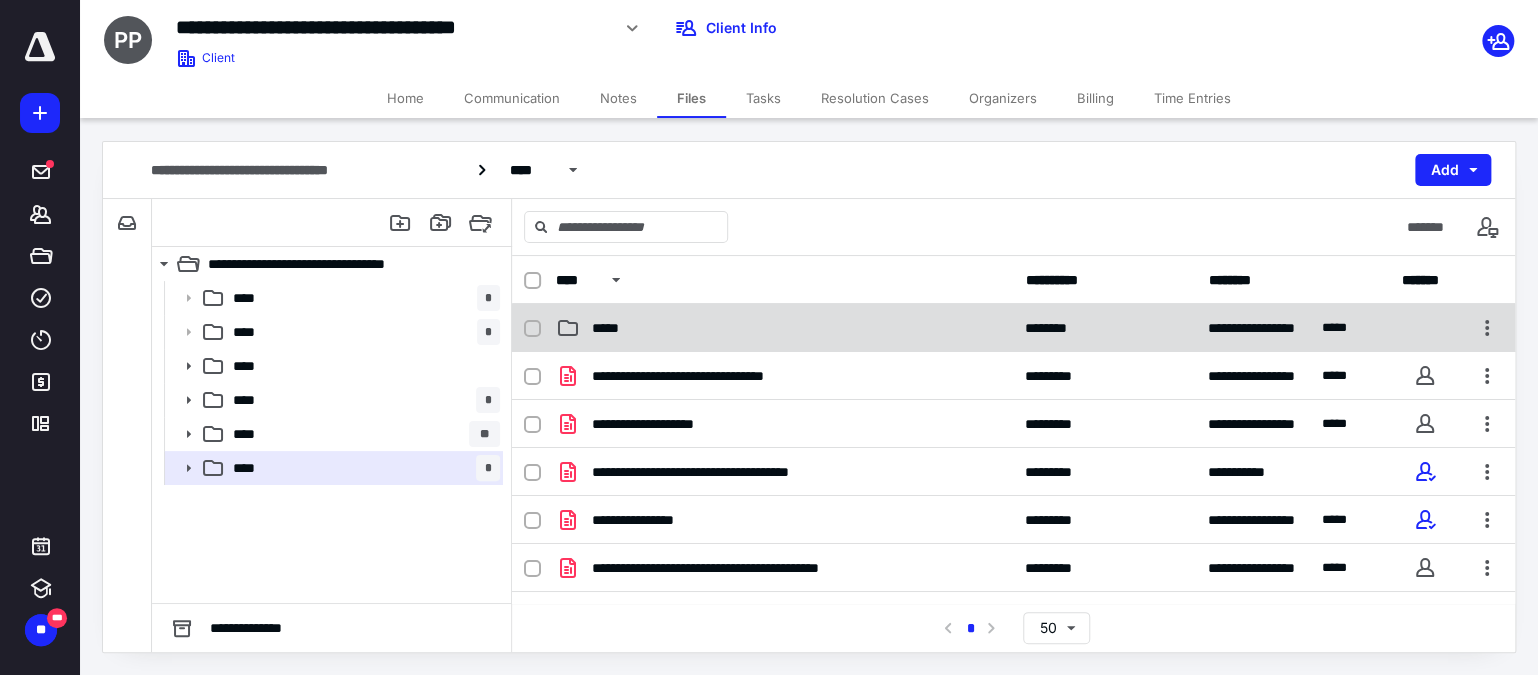 click on "*****" at bounding box center (784, 328) 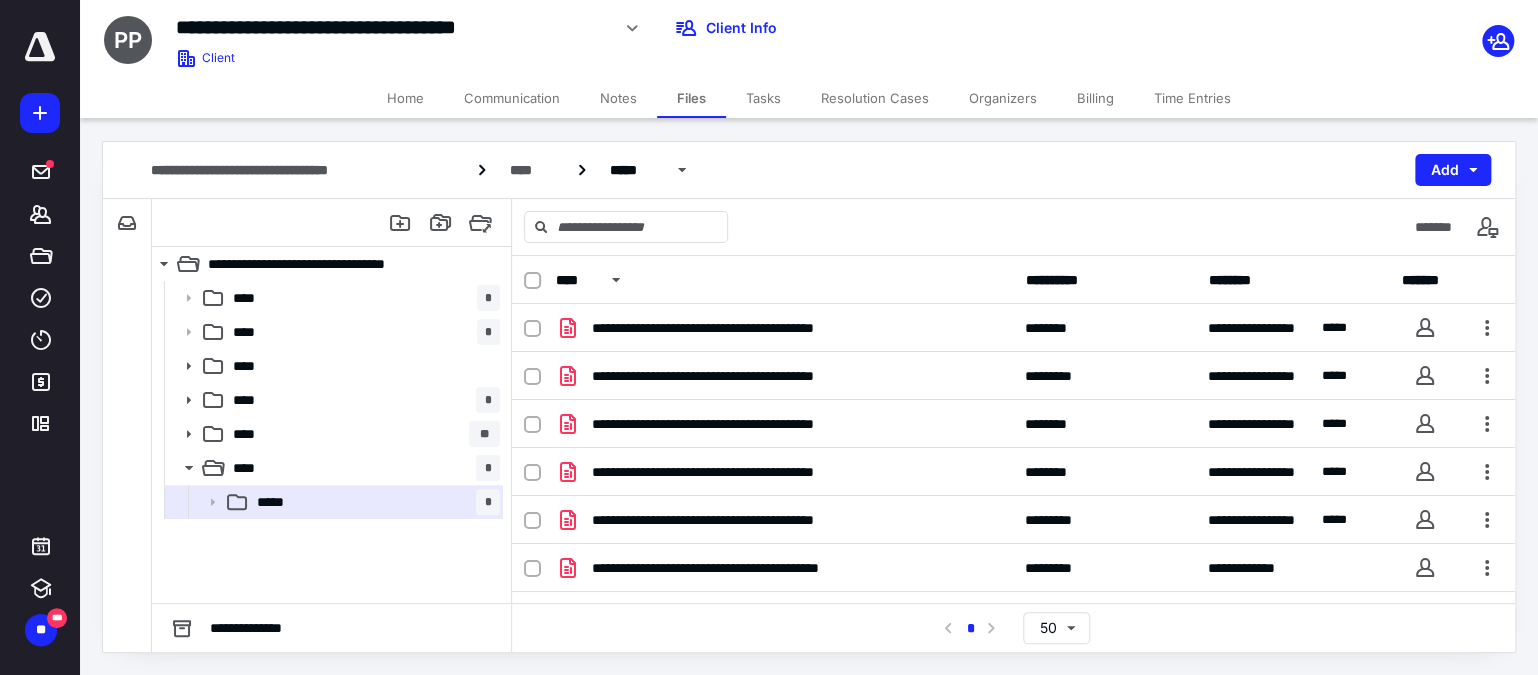 click on "Notes" at bounding box center (618, 98) 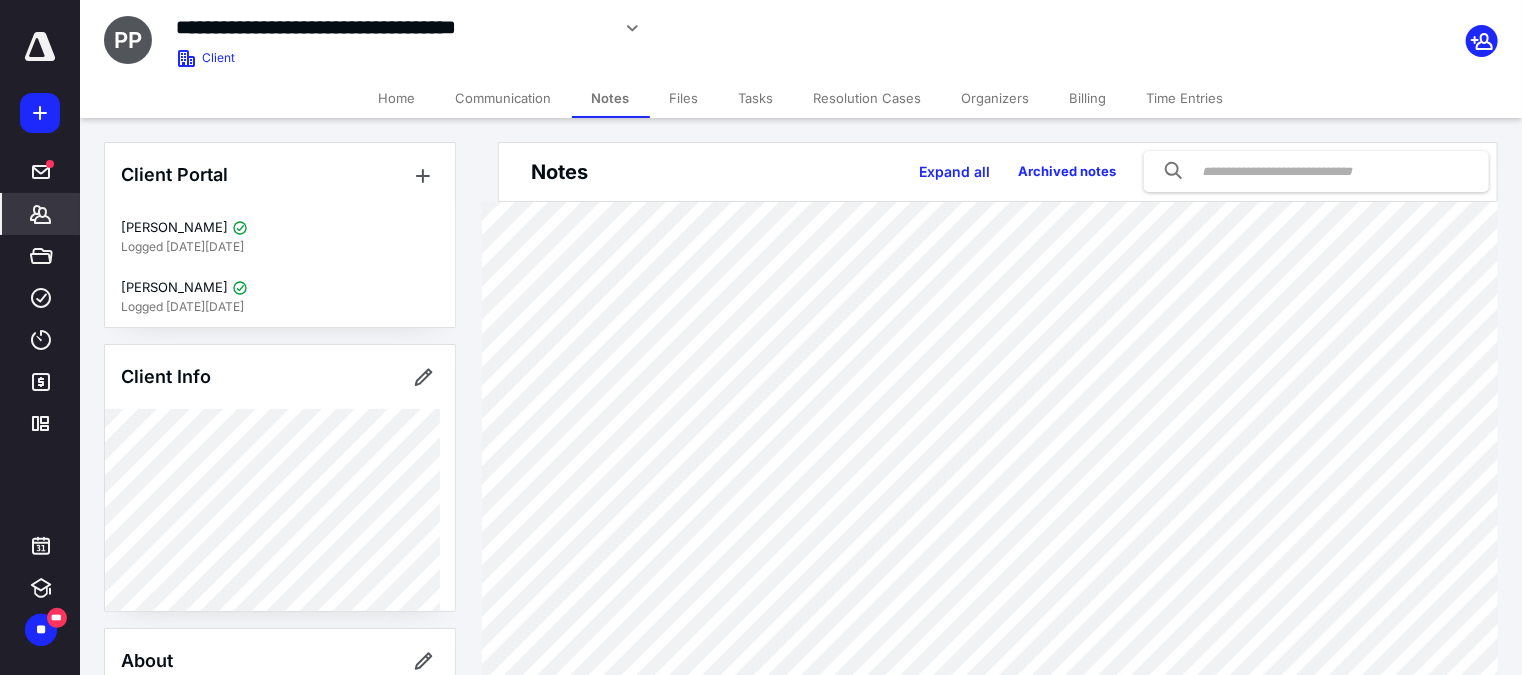 scroll, scrollTop: 100, scrollLeft: 0, axis: vertical 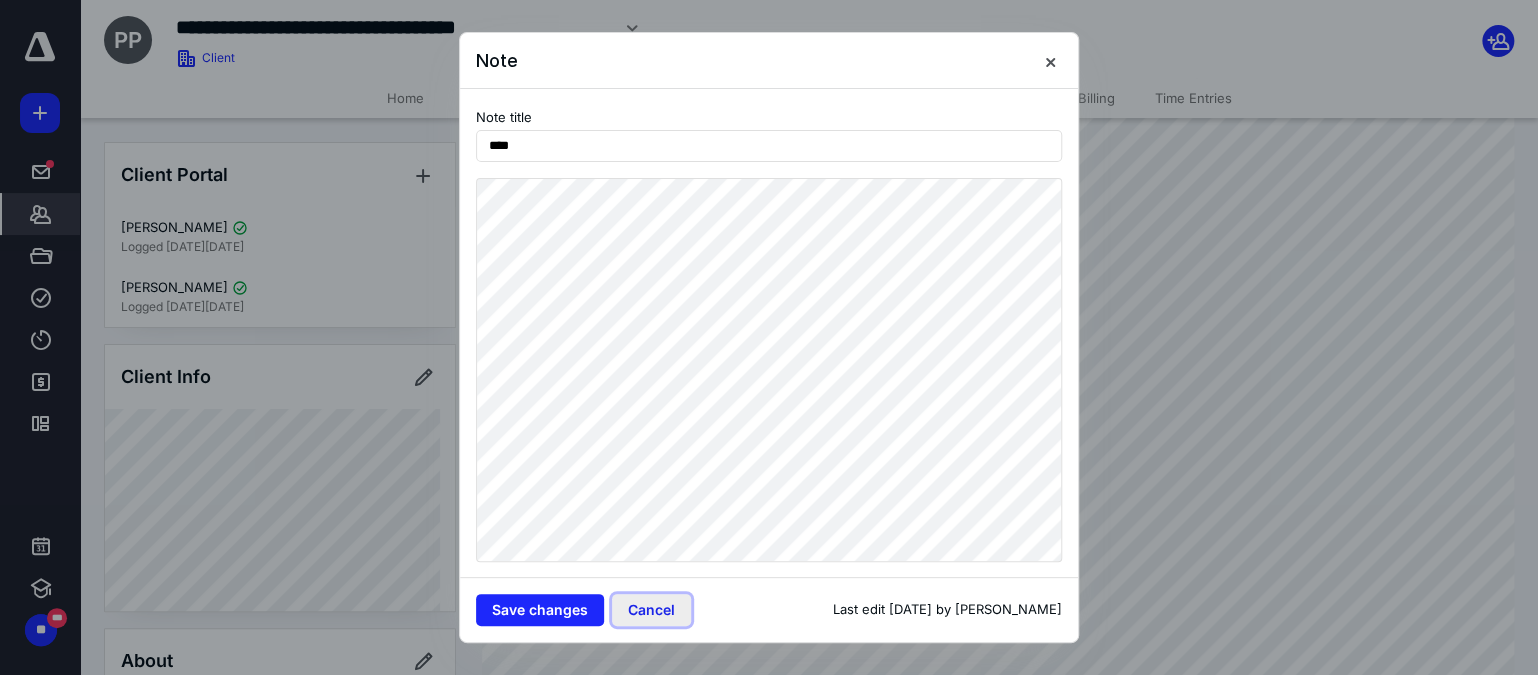 click on "Cancel" at bounding box center (651, 610) 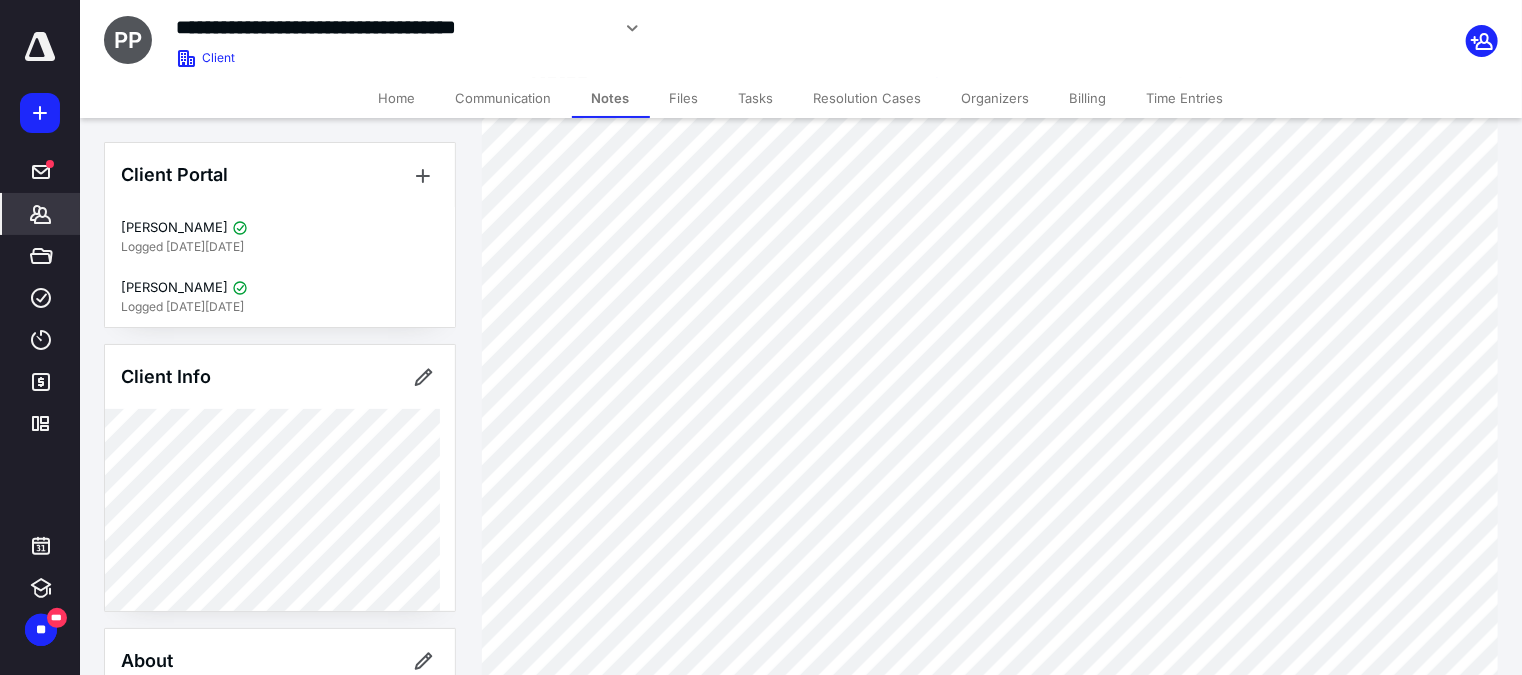click on "Files" at bounding box center [684, 98] 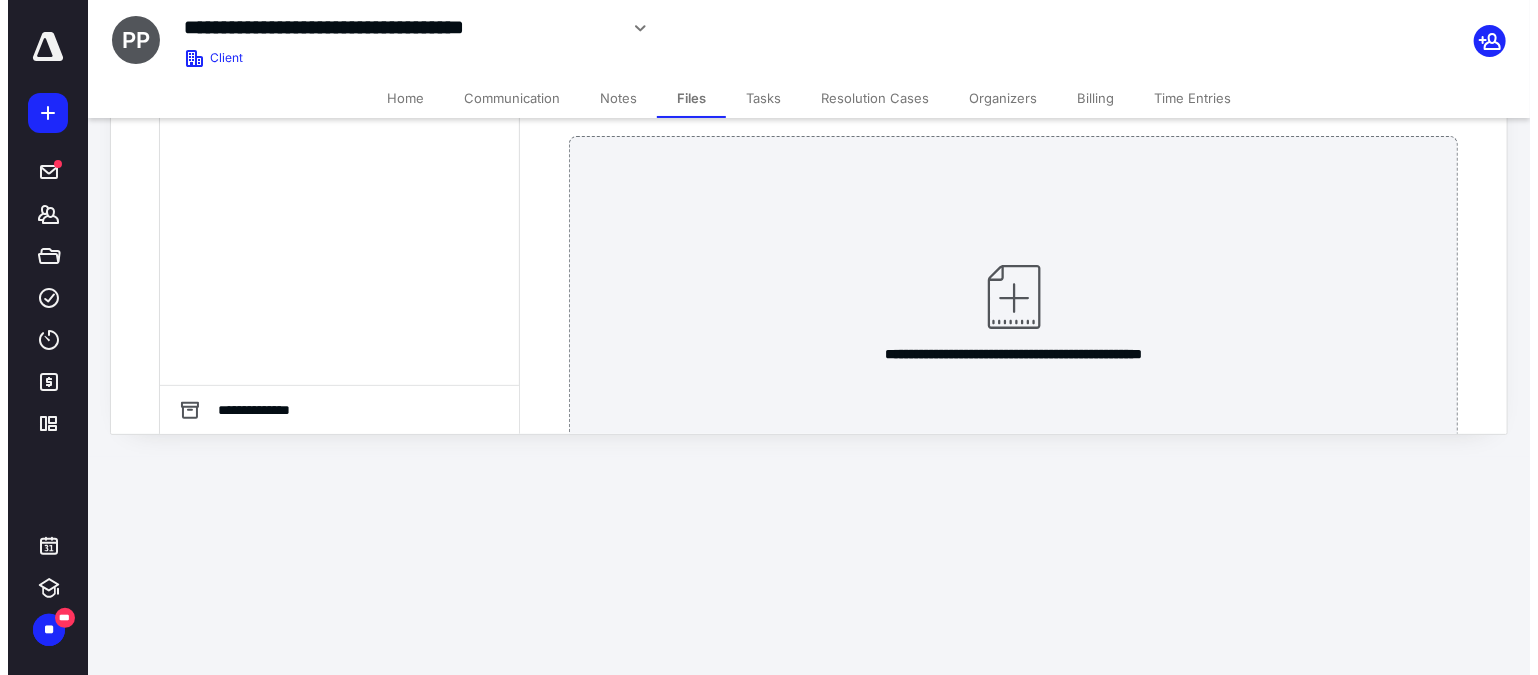 scroll, scrollTop: 0, scrollLeft: 0, axis: both 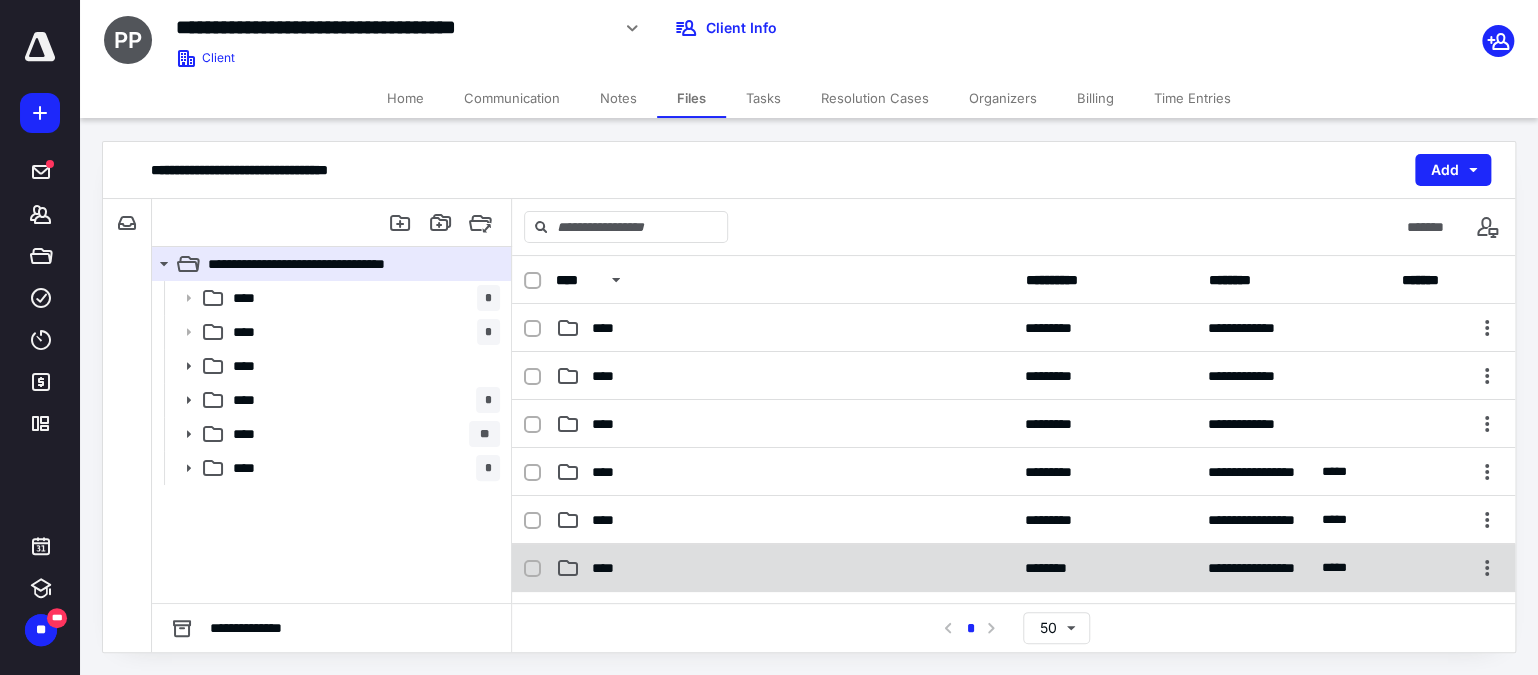 click on "****" at bounding box center [609, 568] 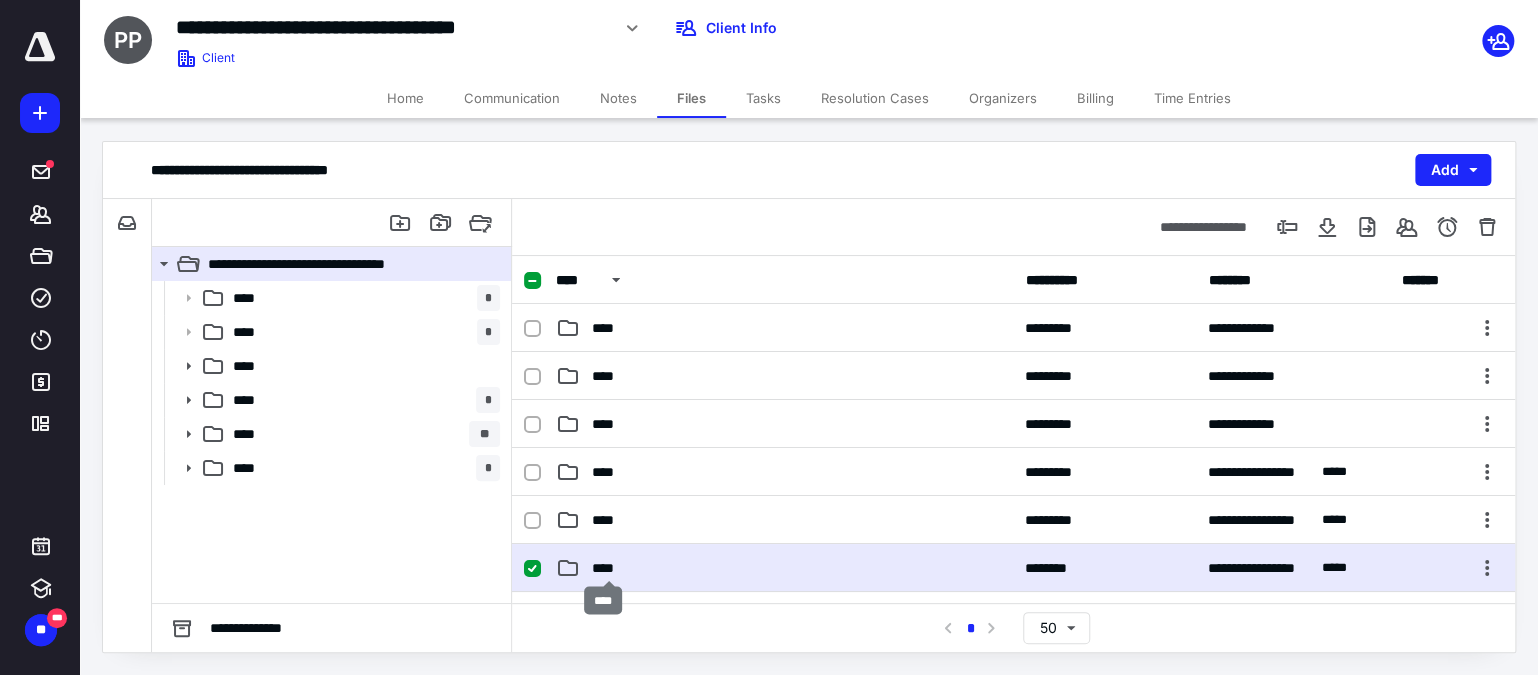 checkbox on "true" 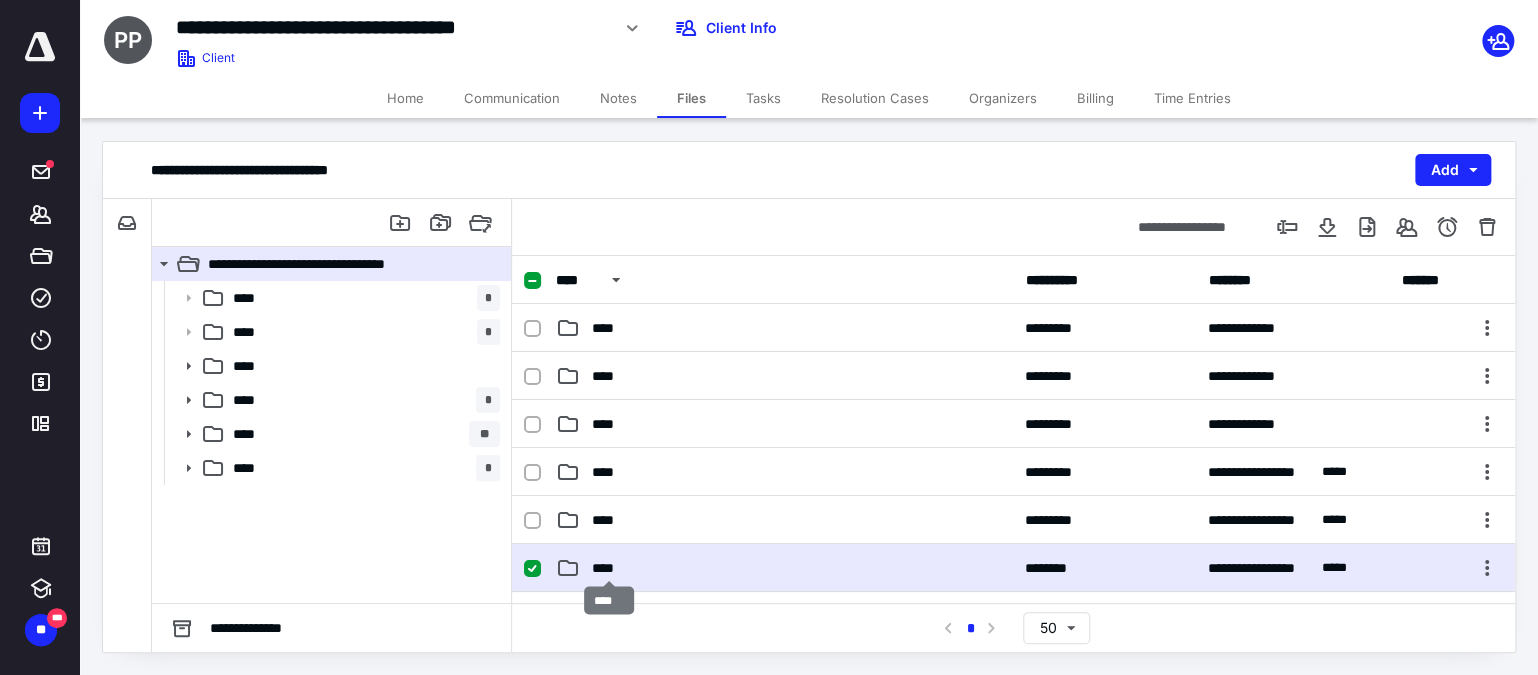 click on "****" at bounding box center [609, 568] 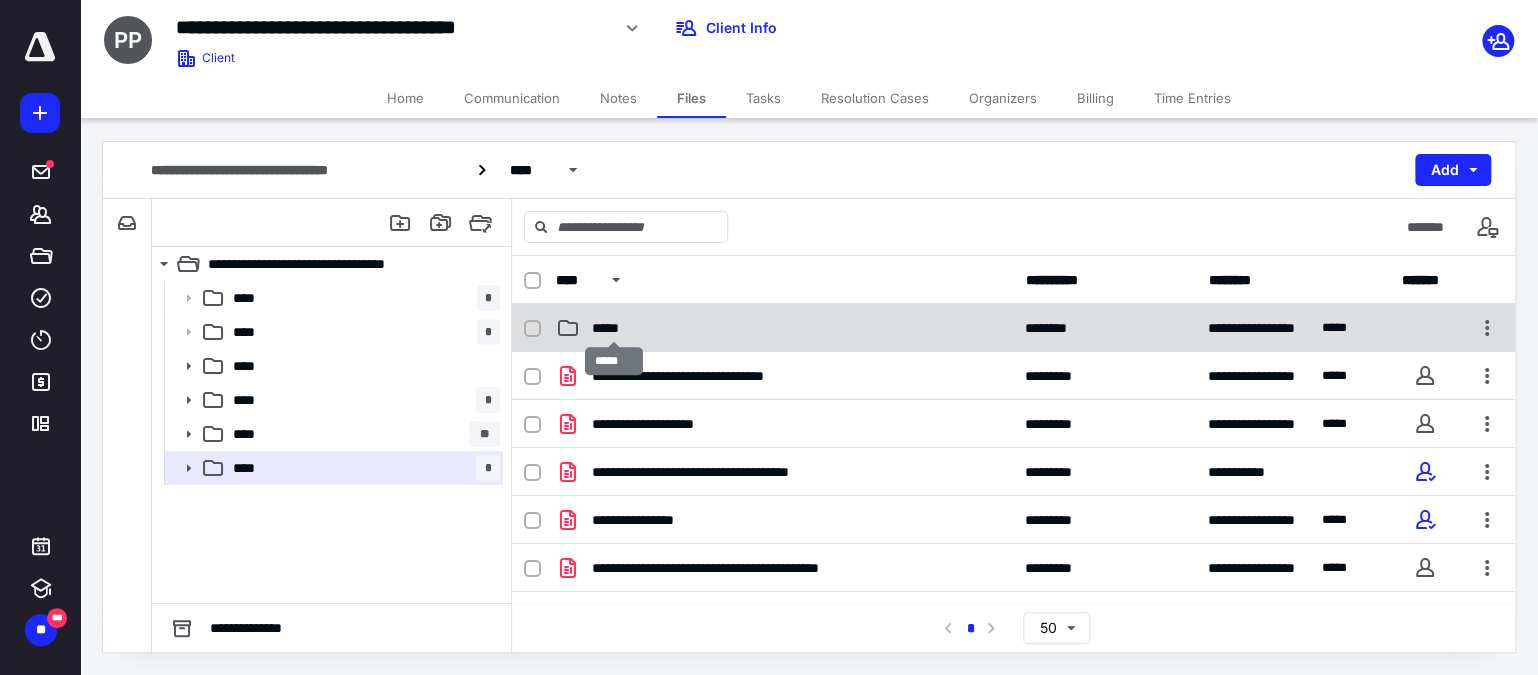 click on "*****" at bounding box center (614, 328) 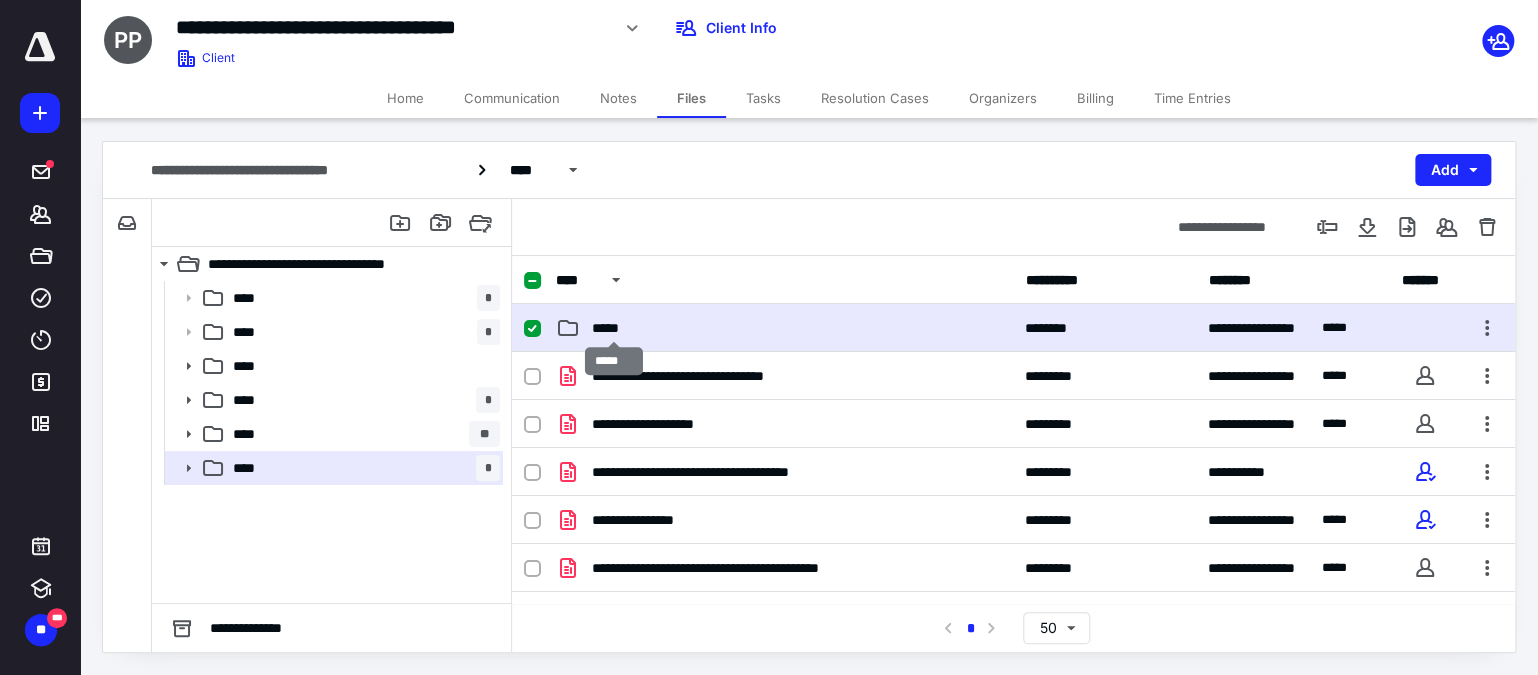 click on "*****" at bounding box center [614, 328] 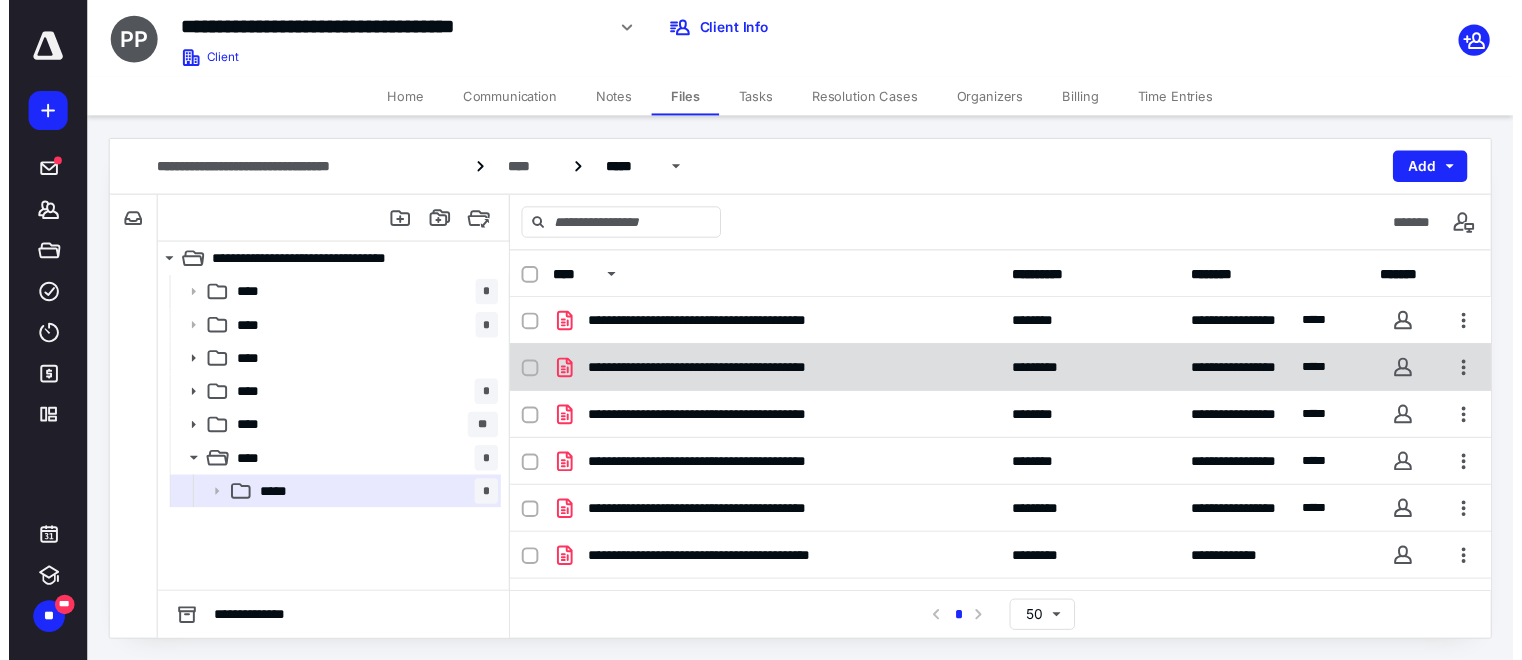 scroll, scrollTop: 34, scrollLeft: 0, axis: vertical 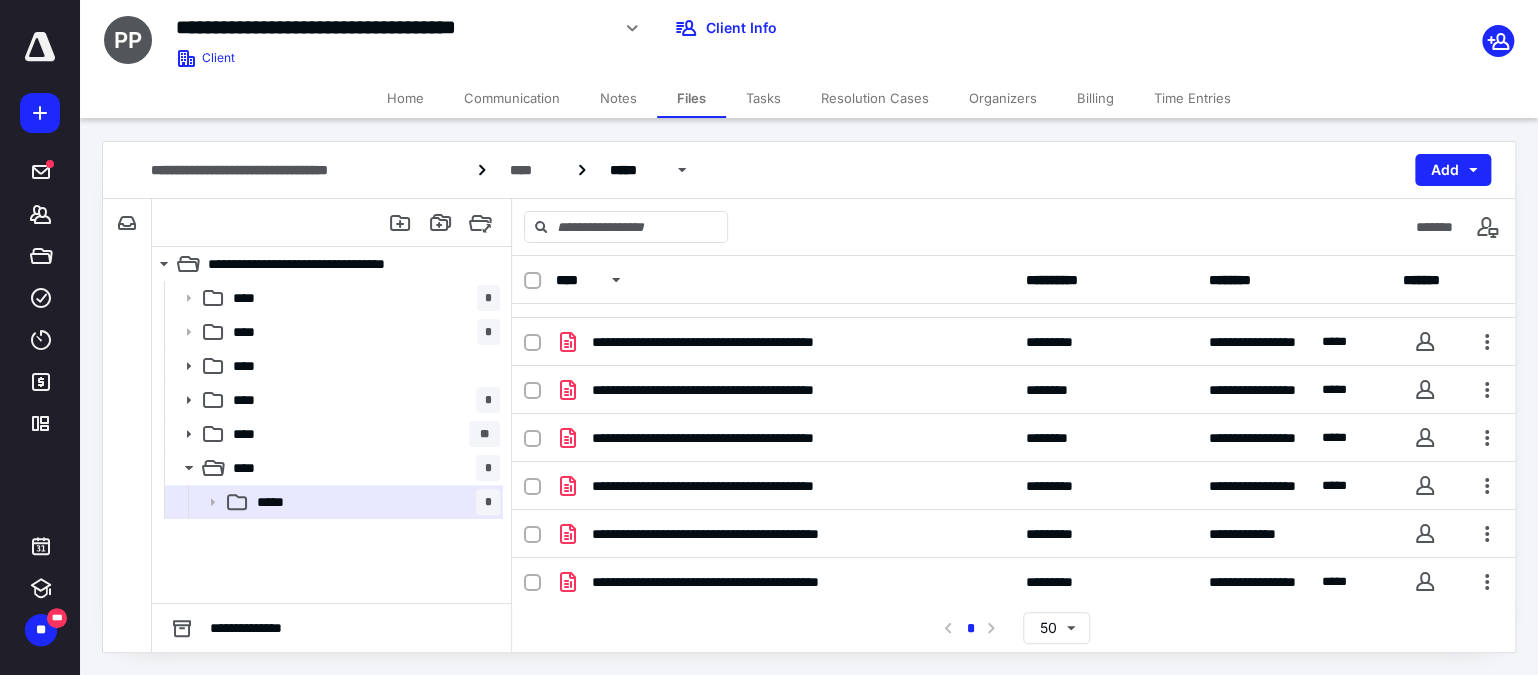 click on "Tasks" at bounding box center (763, 98) 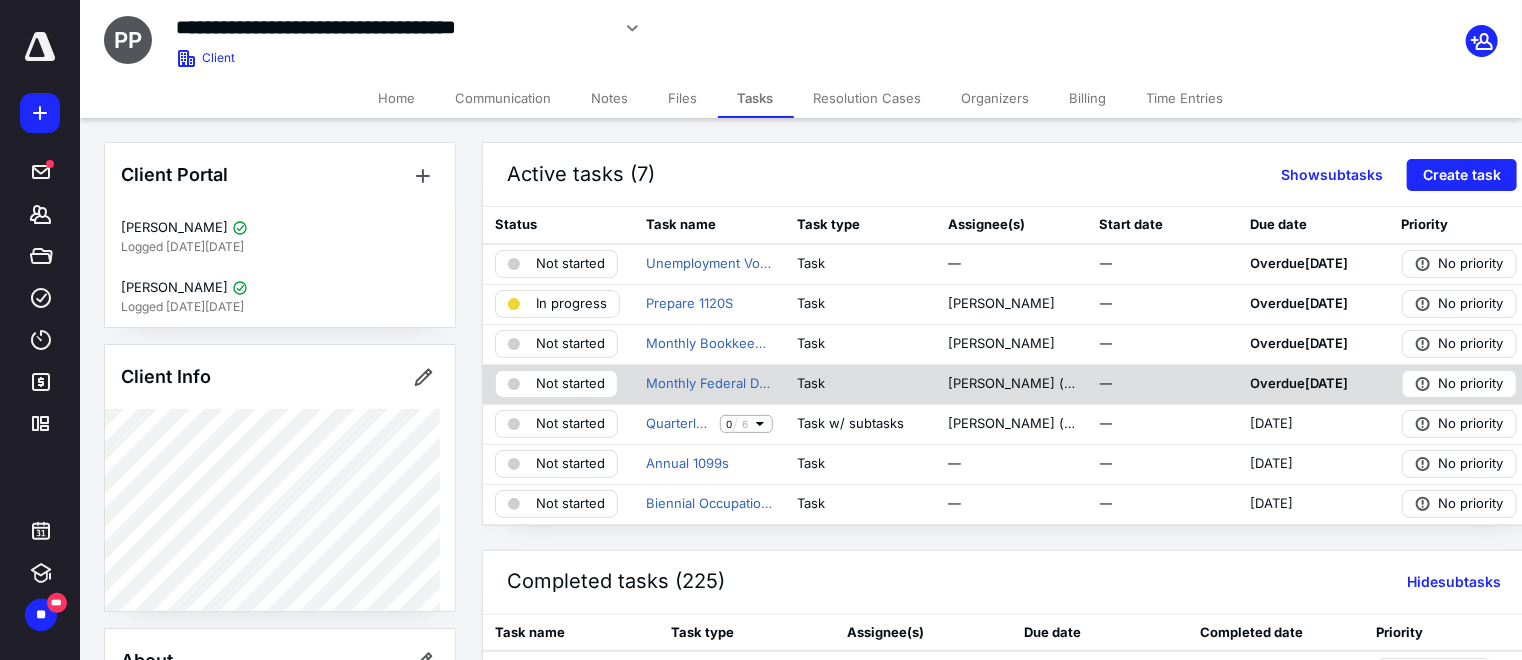 click on "Not started" at bounding box center (556, 384) 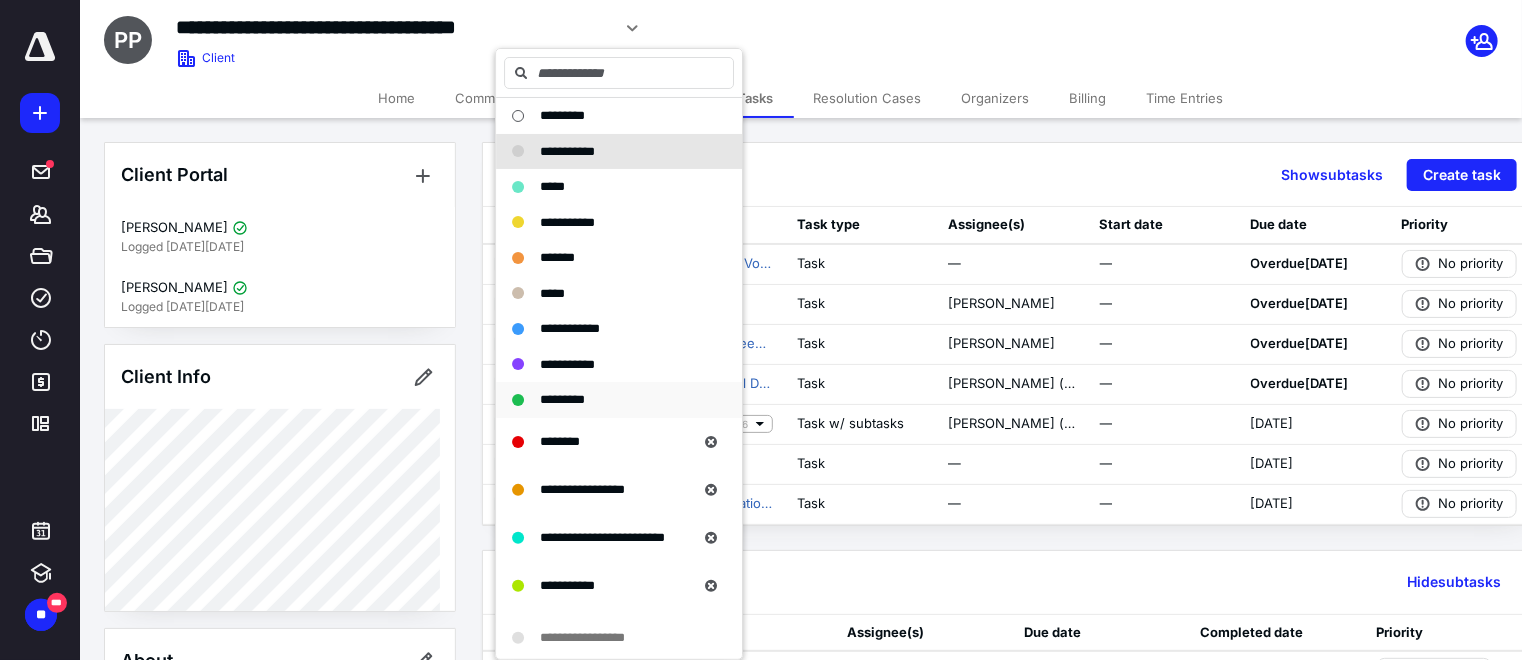 click on "*********" at bounding box center (562, 399) 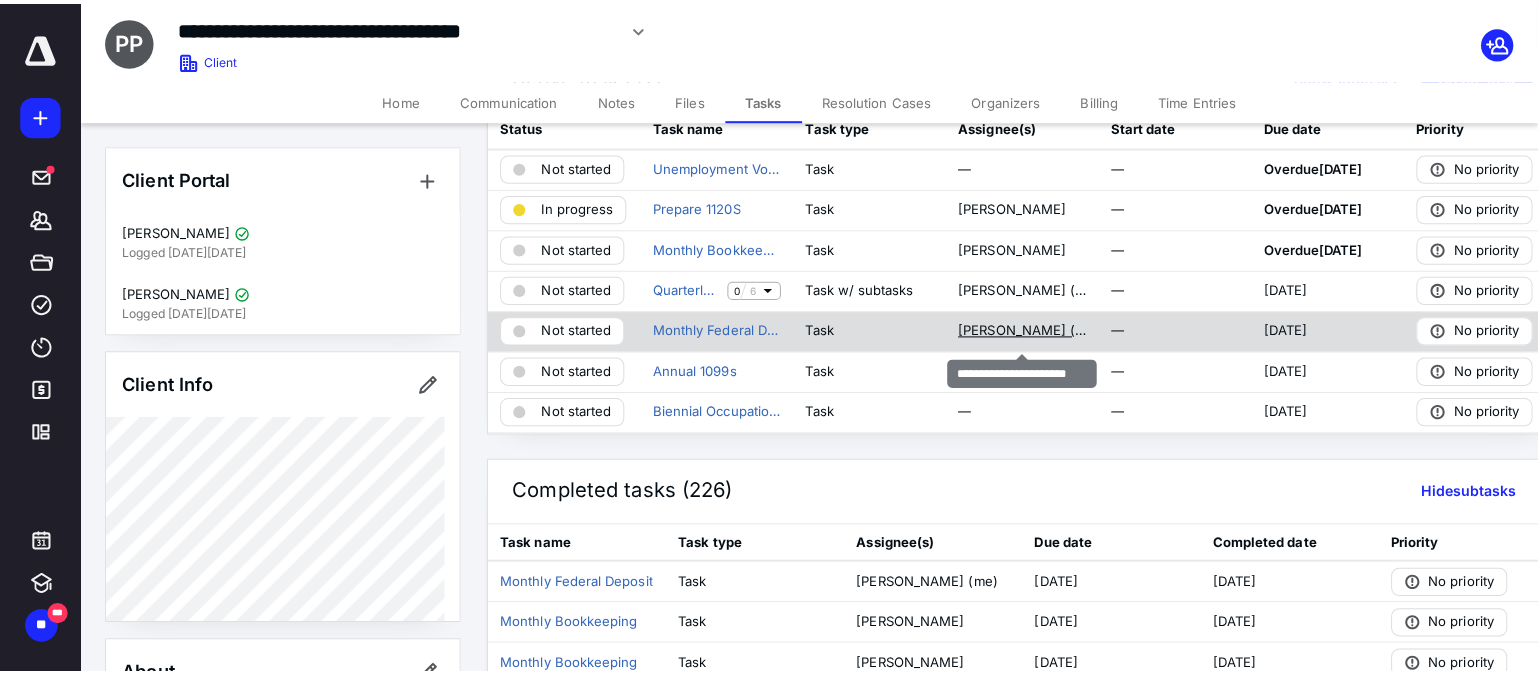 scroll, scrollTop: 0, scrollLeft: 0, axis: both 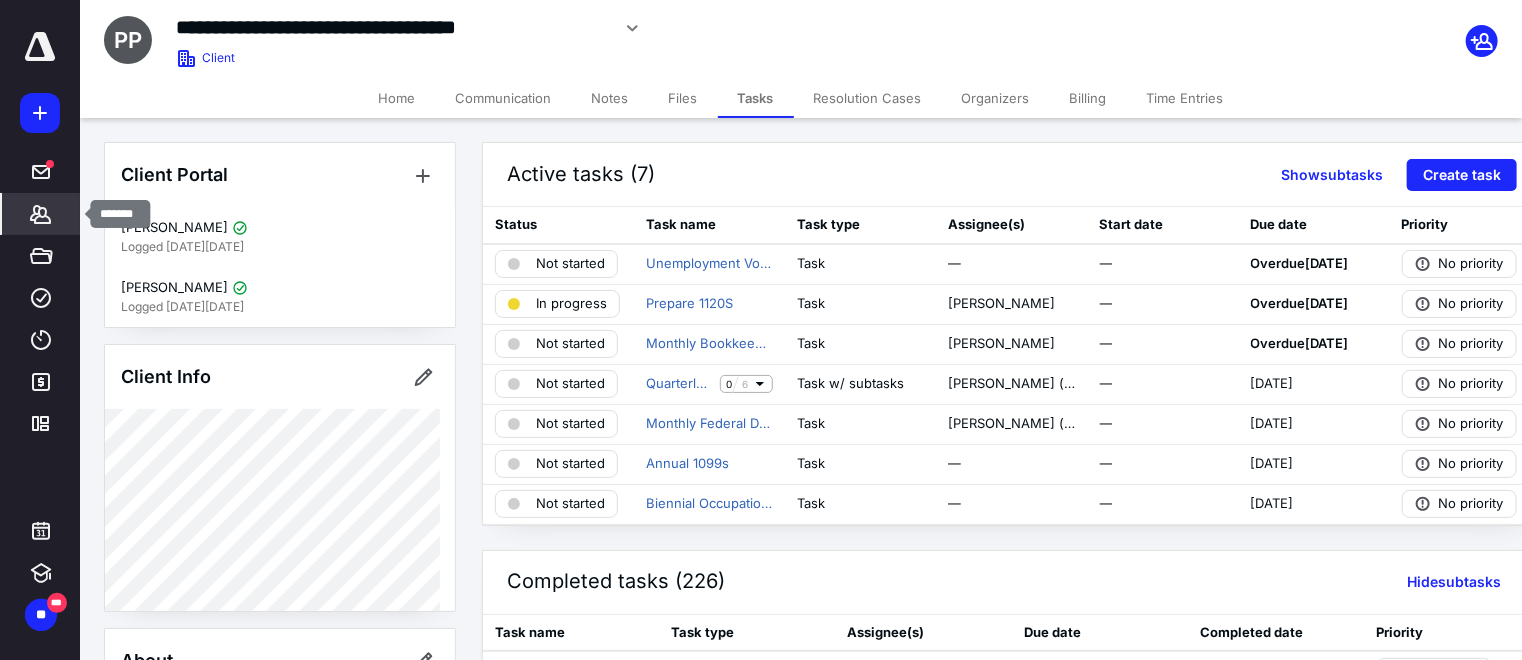 click 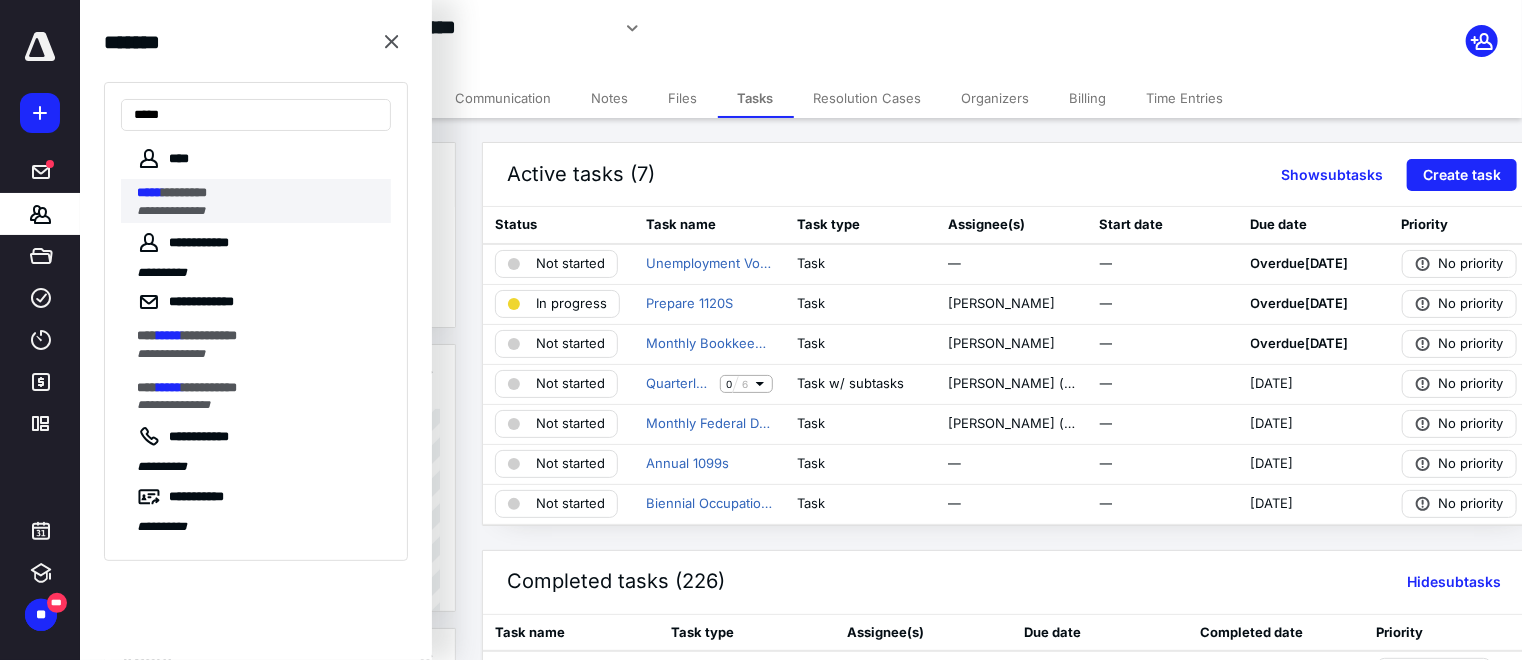 type on "*****" 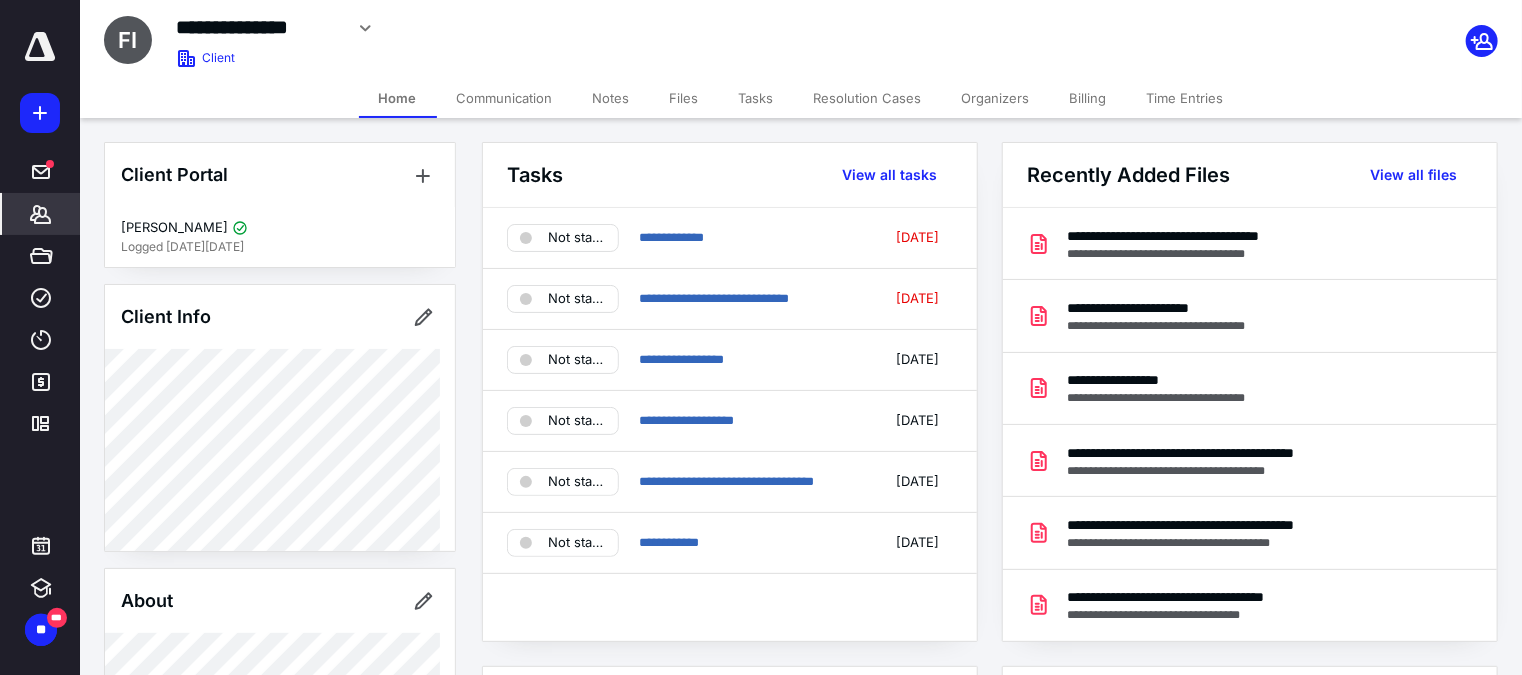 click on "Tasks" at bounding box center (756, 98) 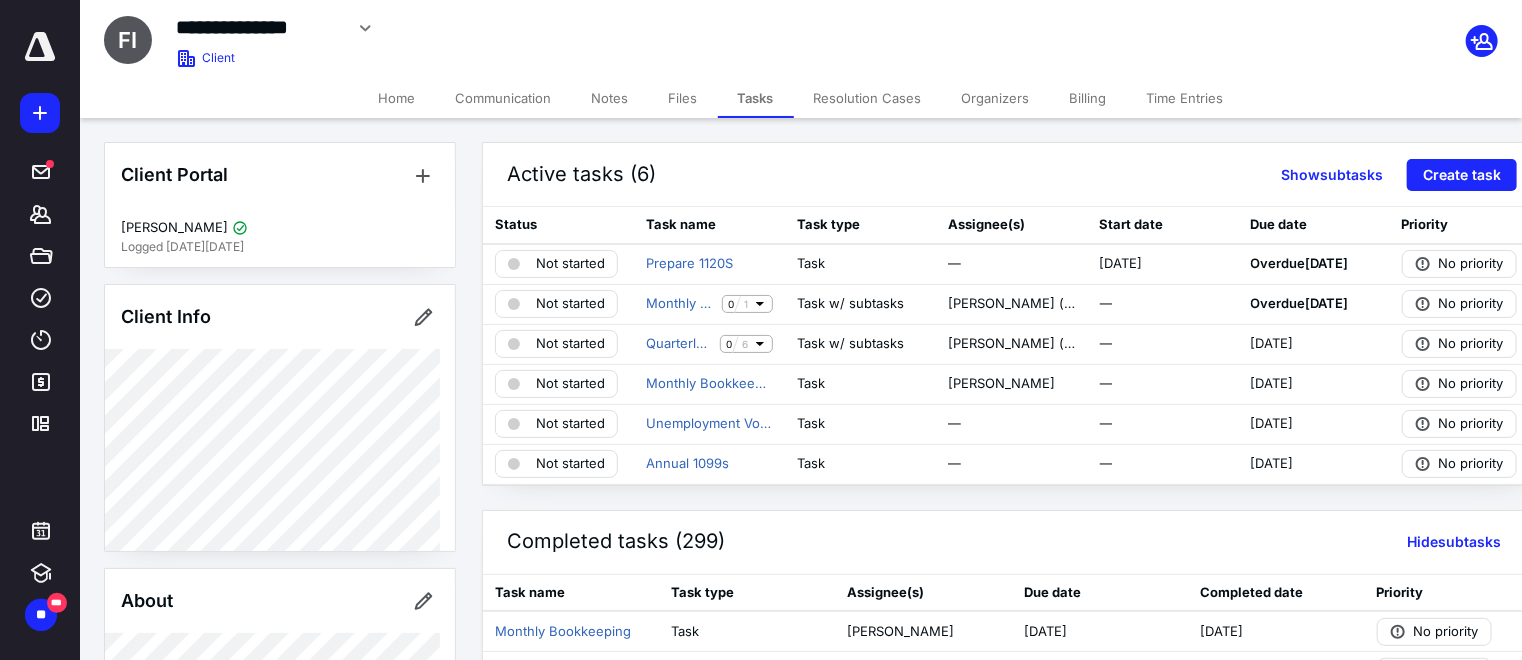 click on "Notes" at bounding box center [610, 98] 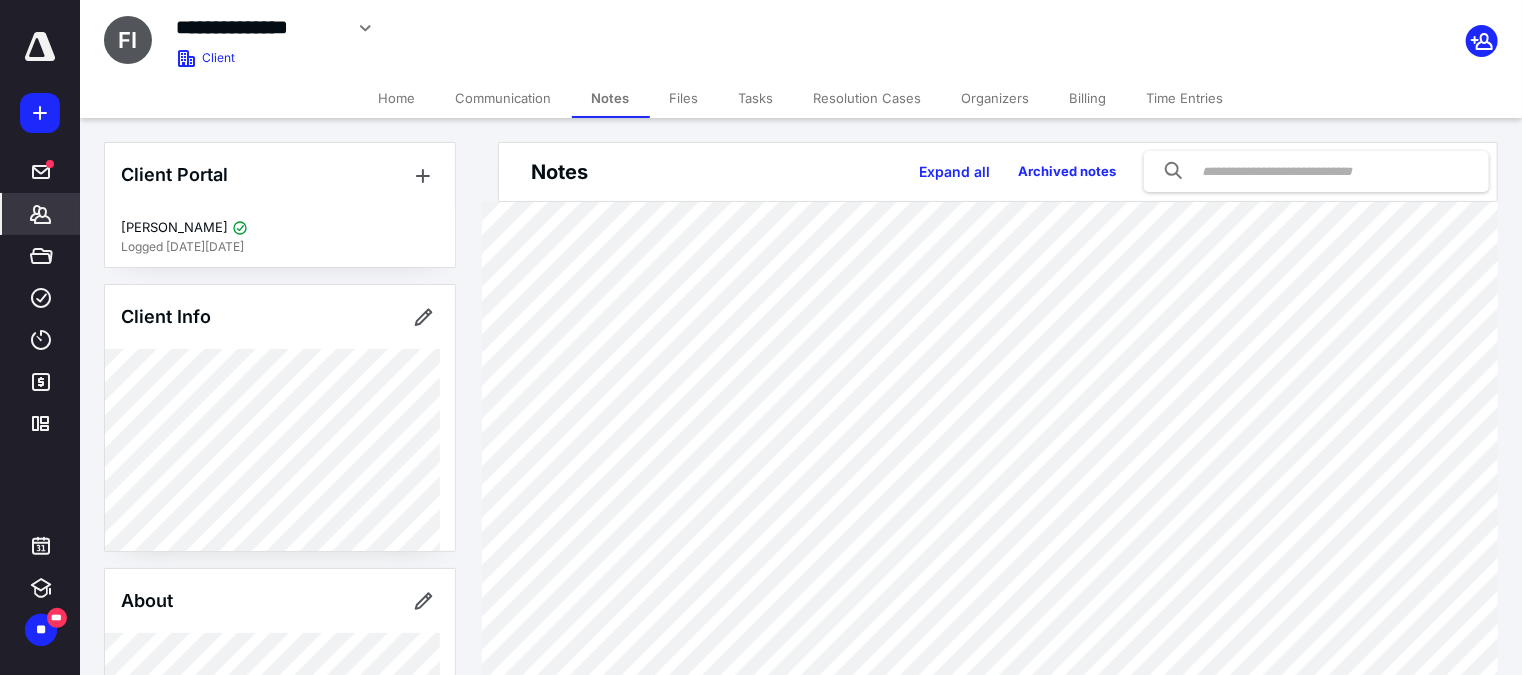 click on "Files" at bounding box center (684, 98) 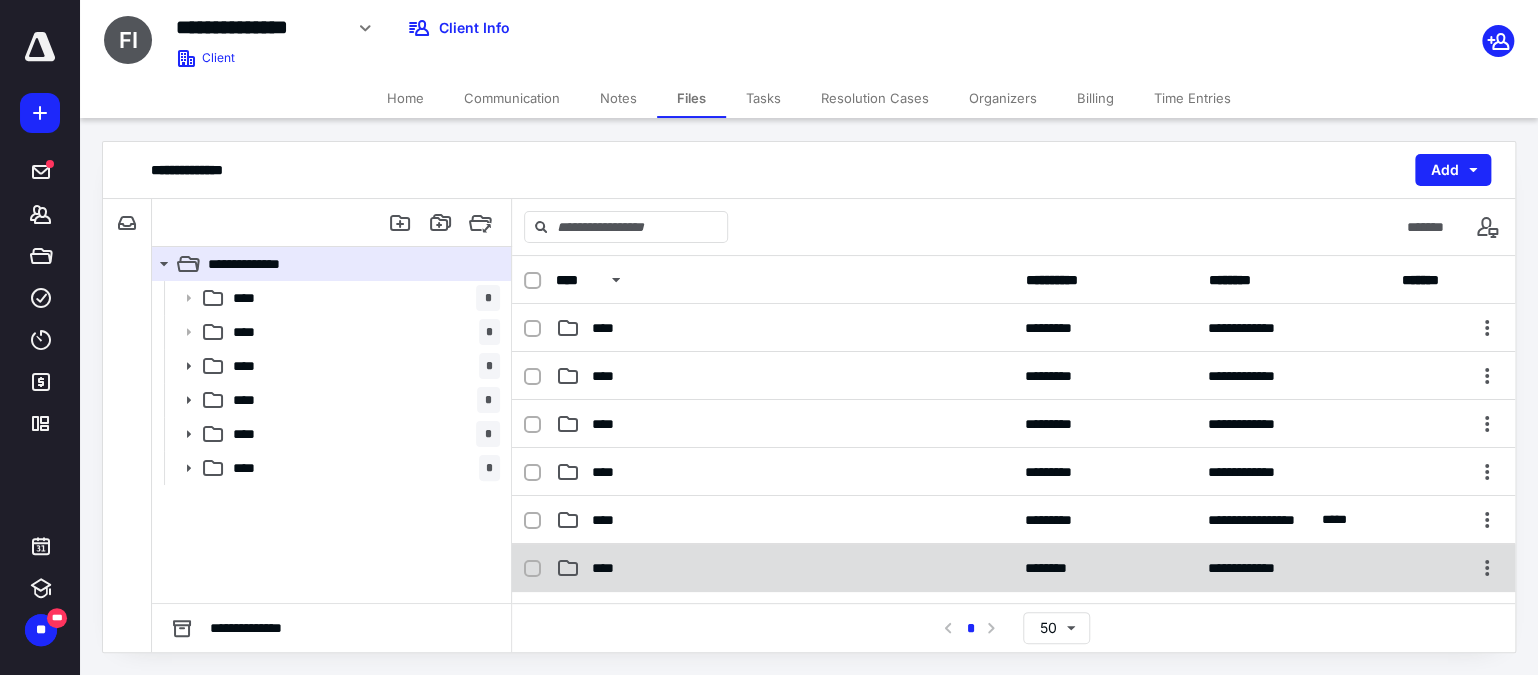 click on "****" at bounding box center (609, 568) 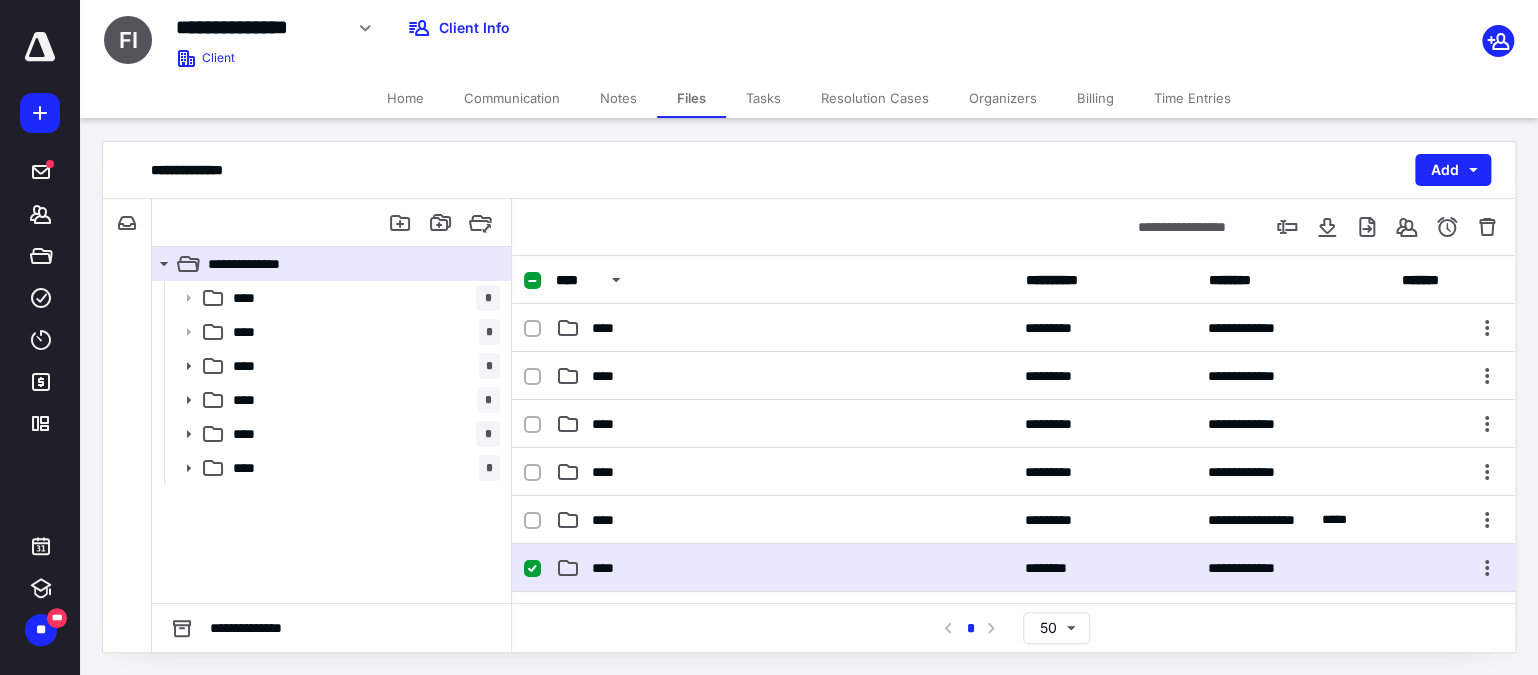 click on "****" at bounding box center [609, 568] 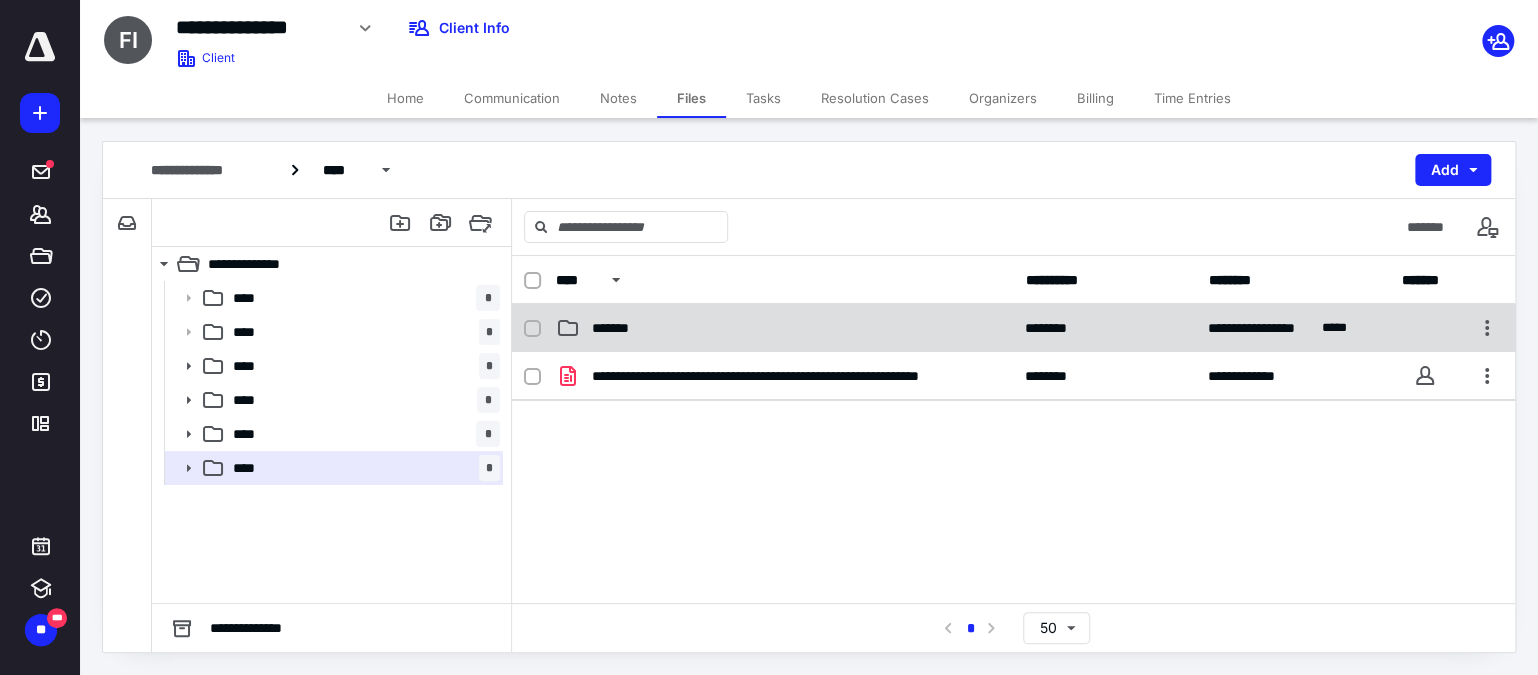 click on "**********" at bounding box center [1013, 328] 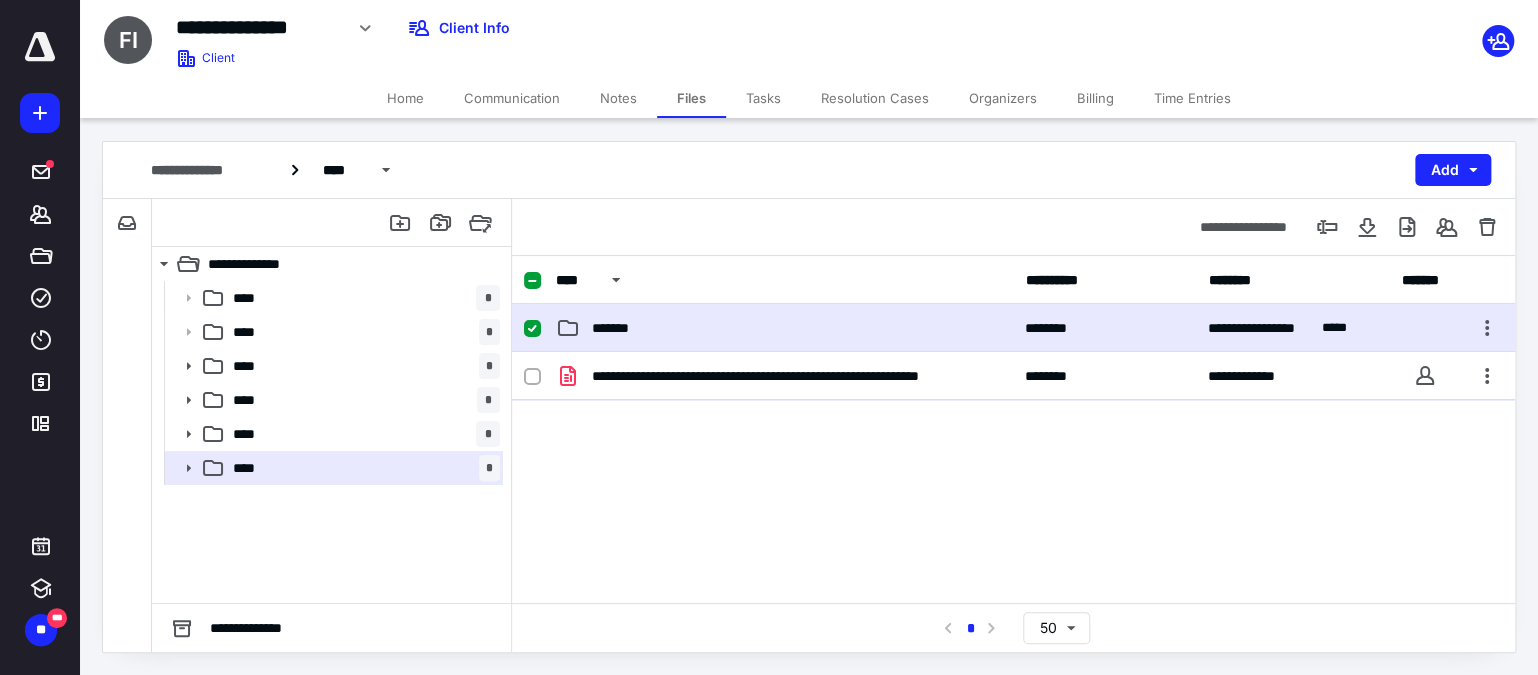 checkbox on "true" 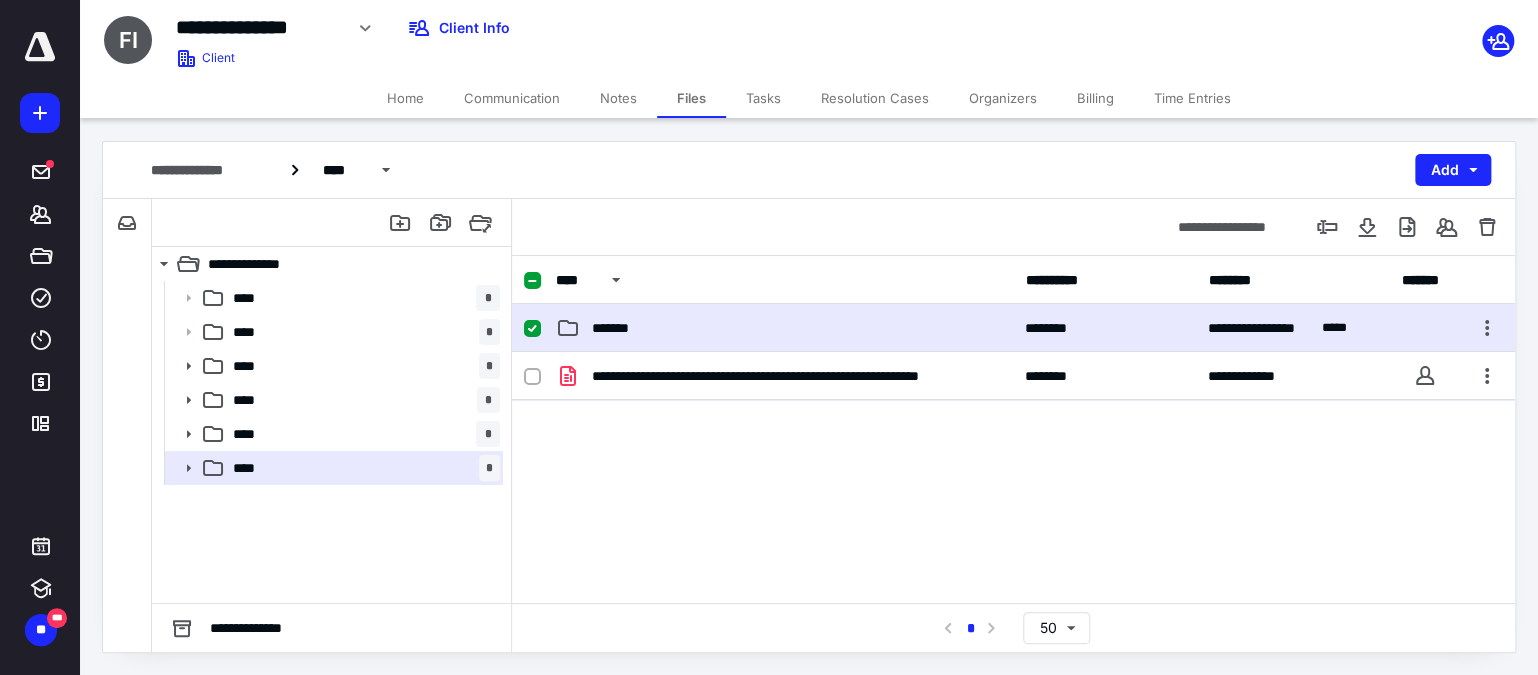 click on "**********" at bounding box center [1013, 328] 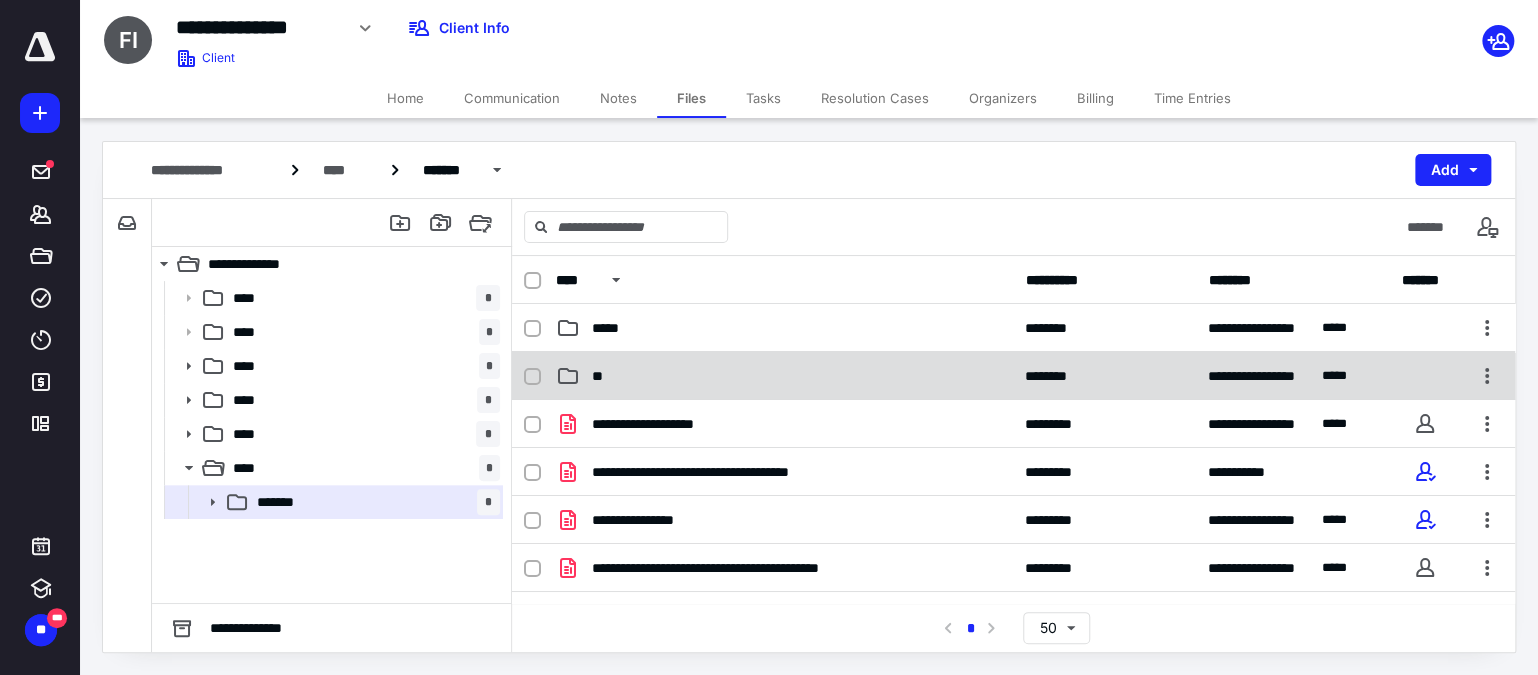 click on "**" at bounding box center (784, 376) 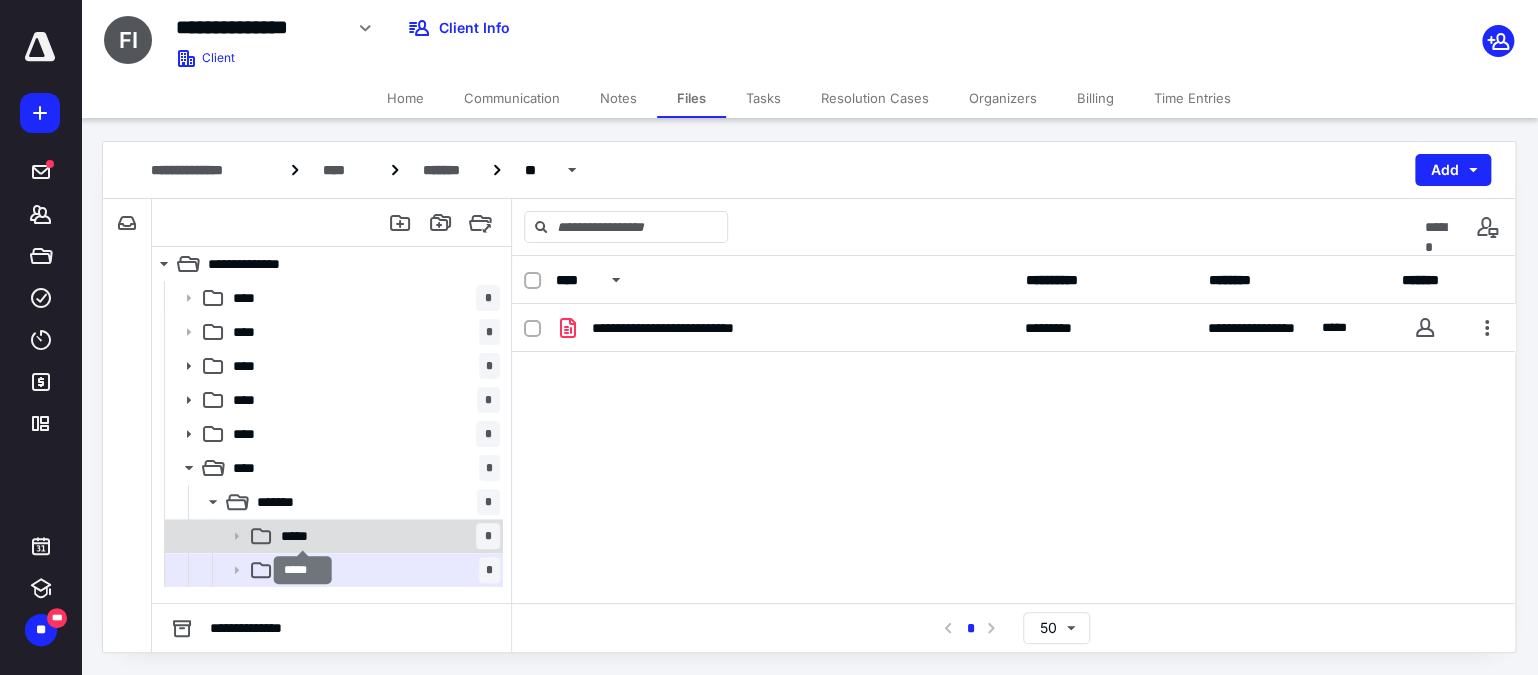 click on "*****" at bounding box center [303, 536] 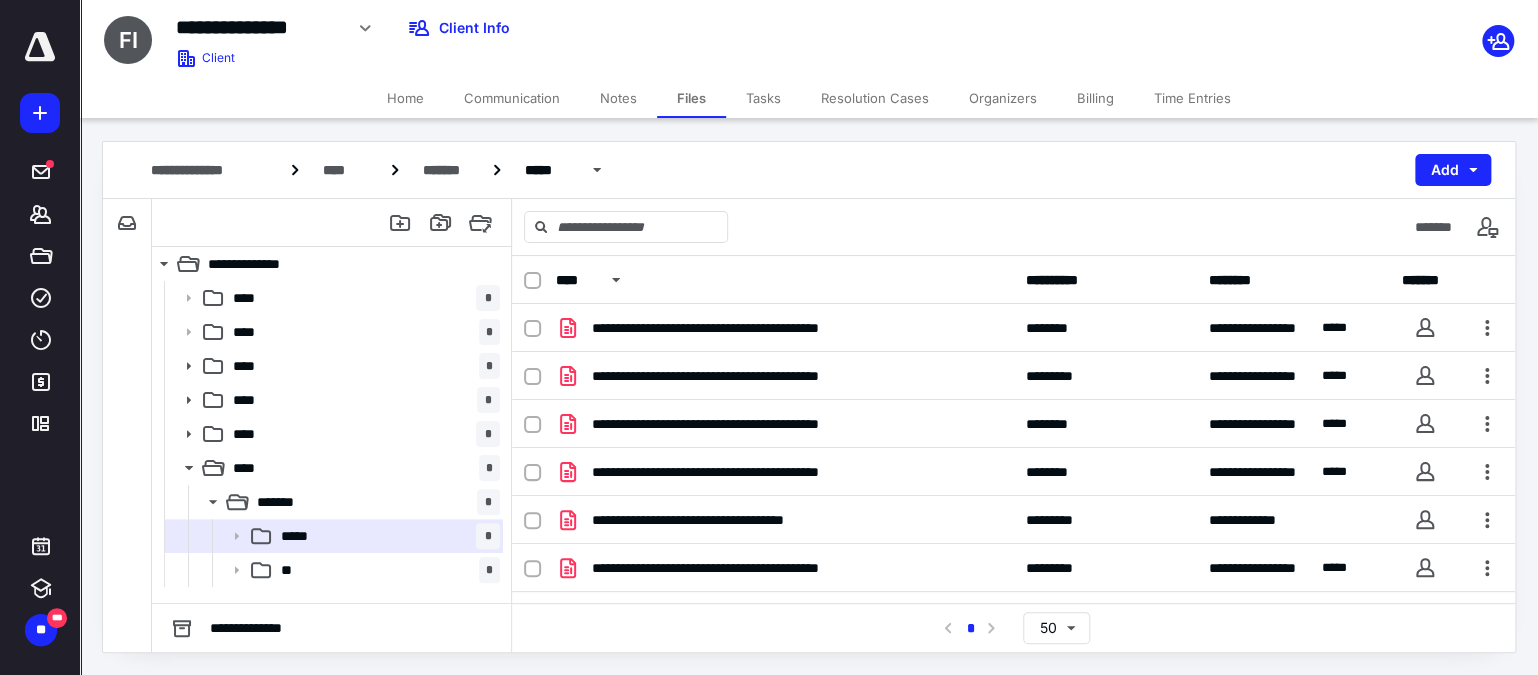 click on "**********" at bounding box center [809, 397] 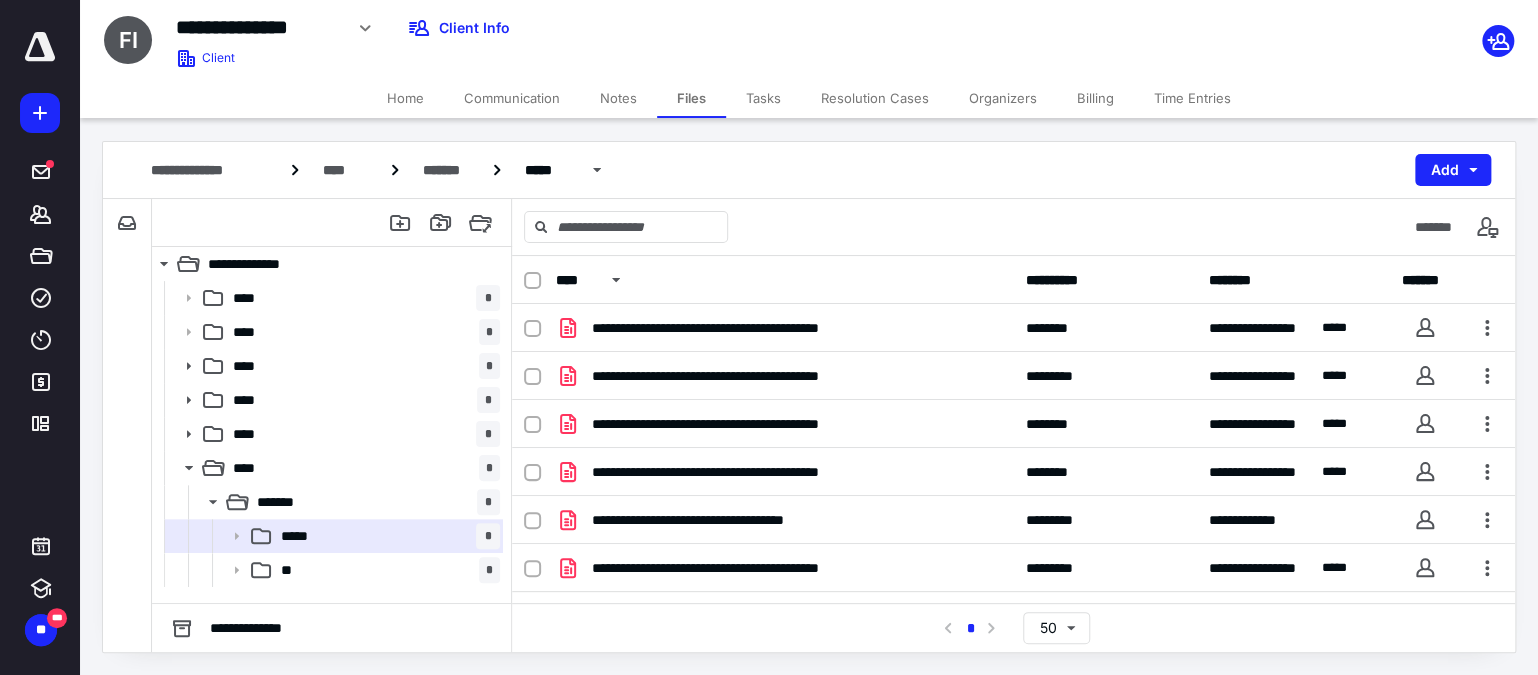 click on "Notes" at bounding box center [618, 98] 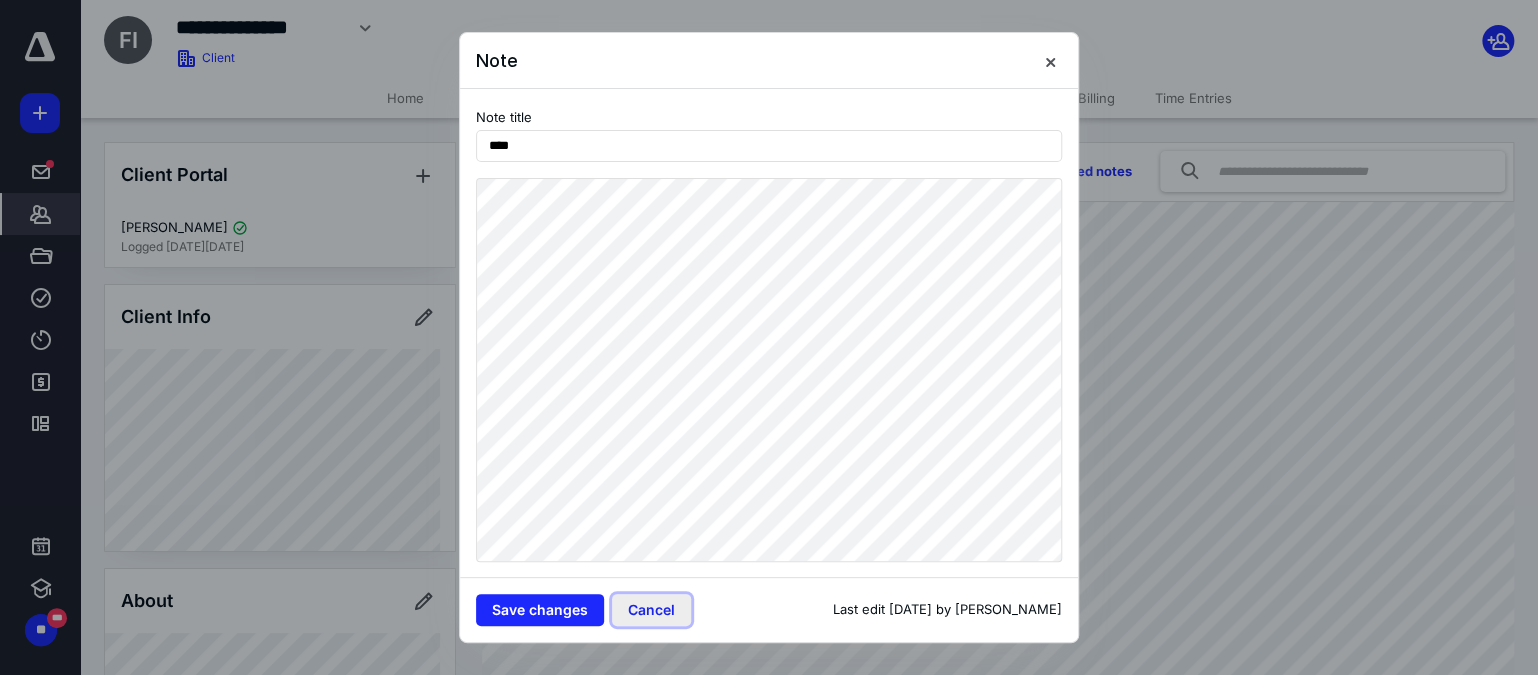 click on "Cancel" at bounding box center (651, 610) 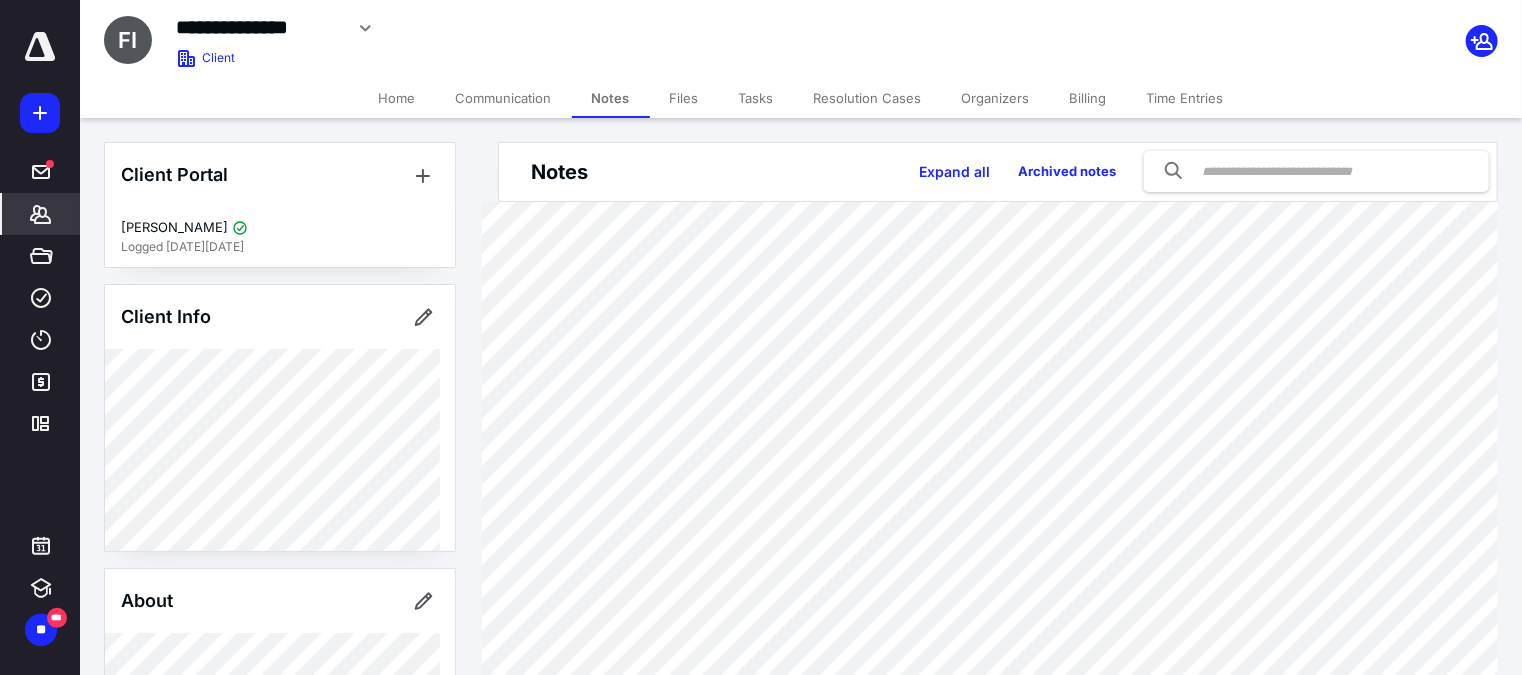 click on "Files" at bounding box center [684, 98] 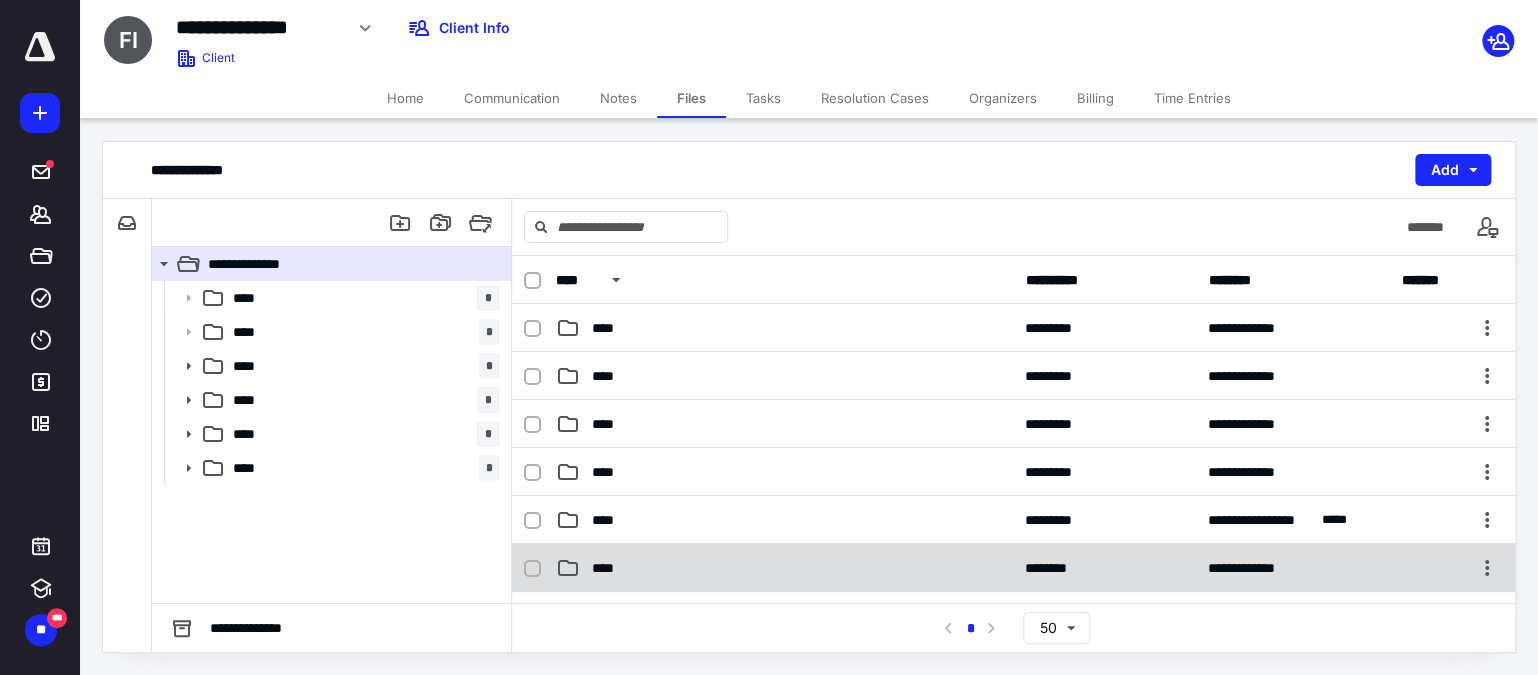 click on "****" at bounding box center (609, 568) 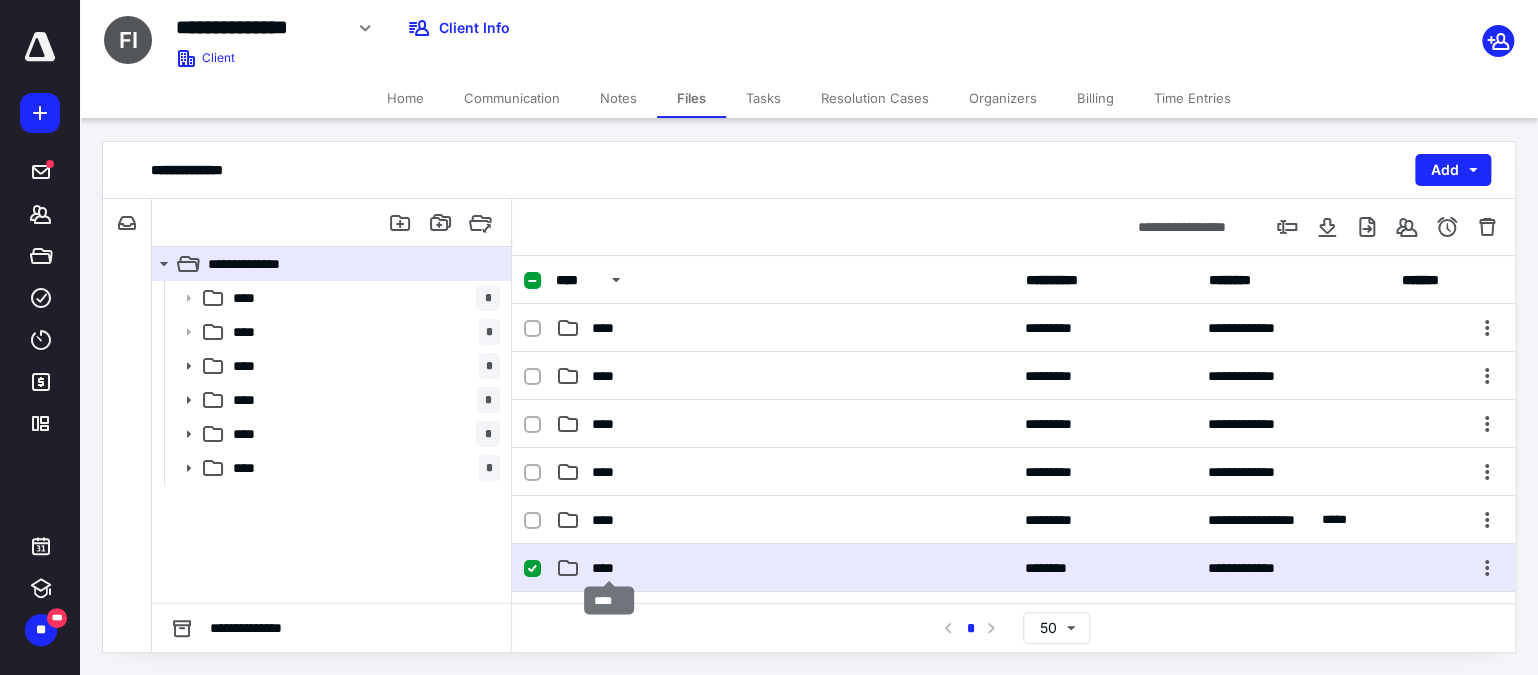 click on "****" at bounding box center [609, 568] 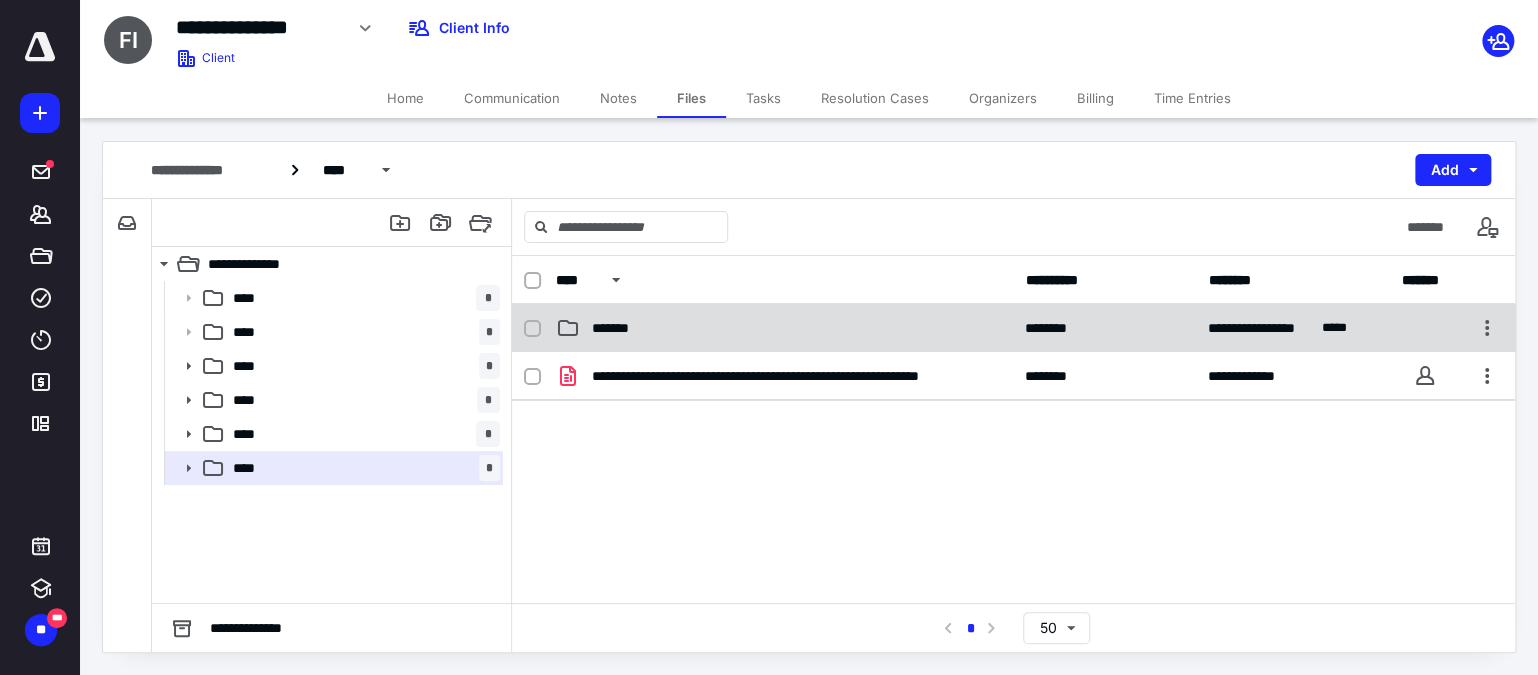 click on "**********" at bounding box center [1013, 328] 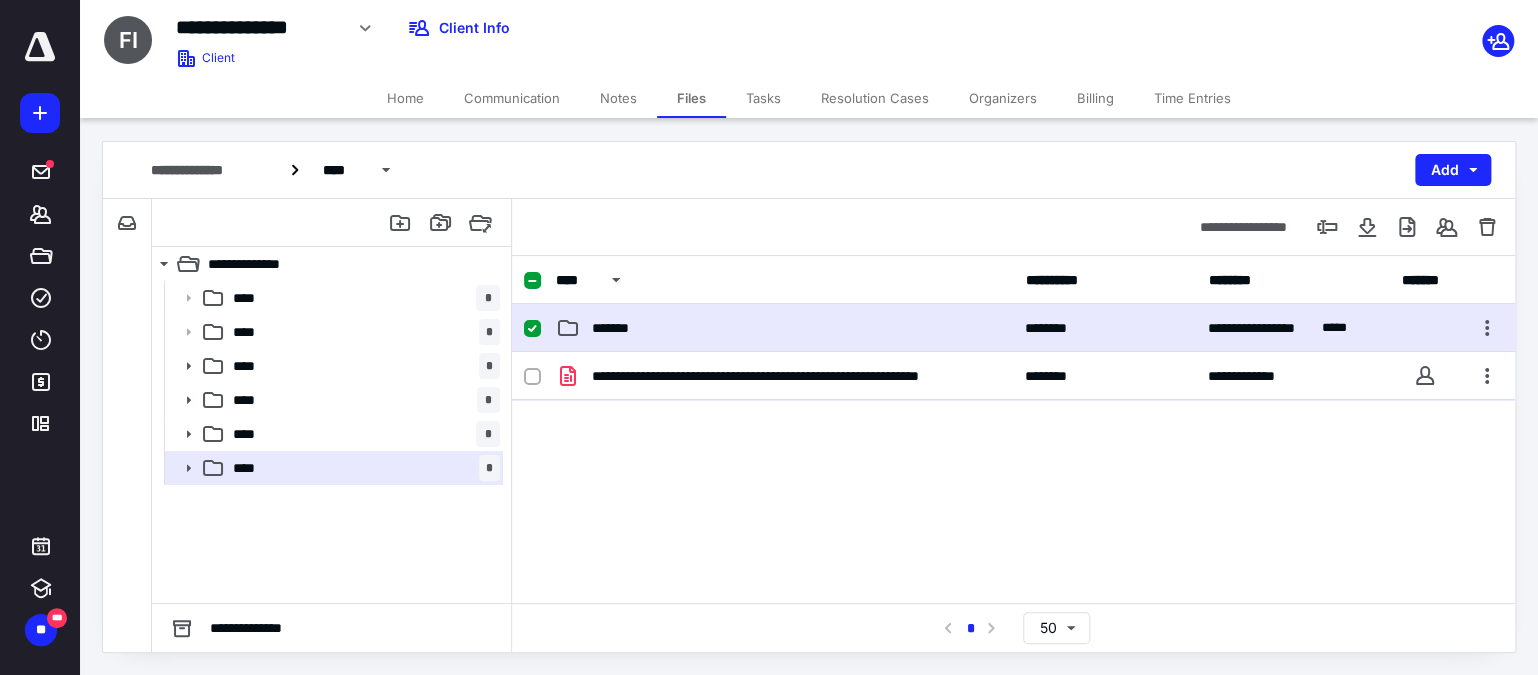 click on "**********" at bounding box center [1013, 328] 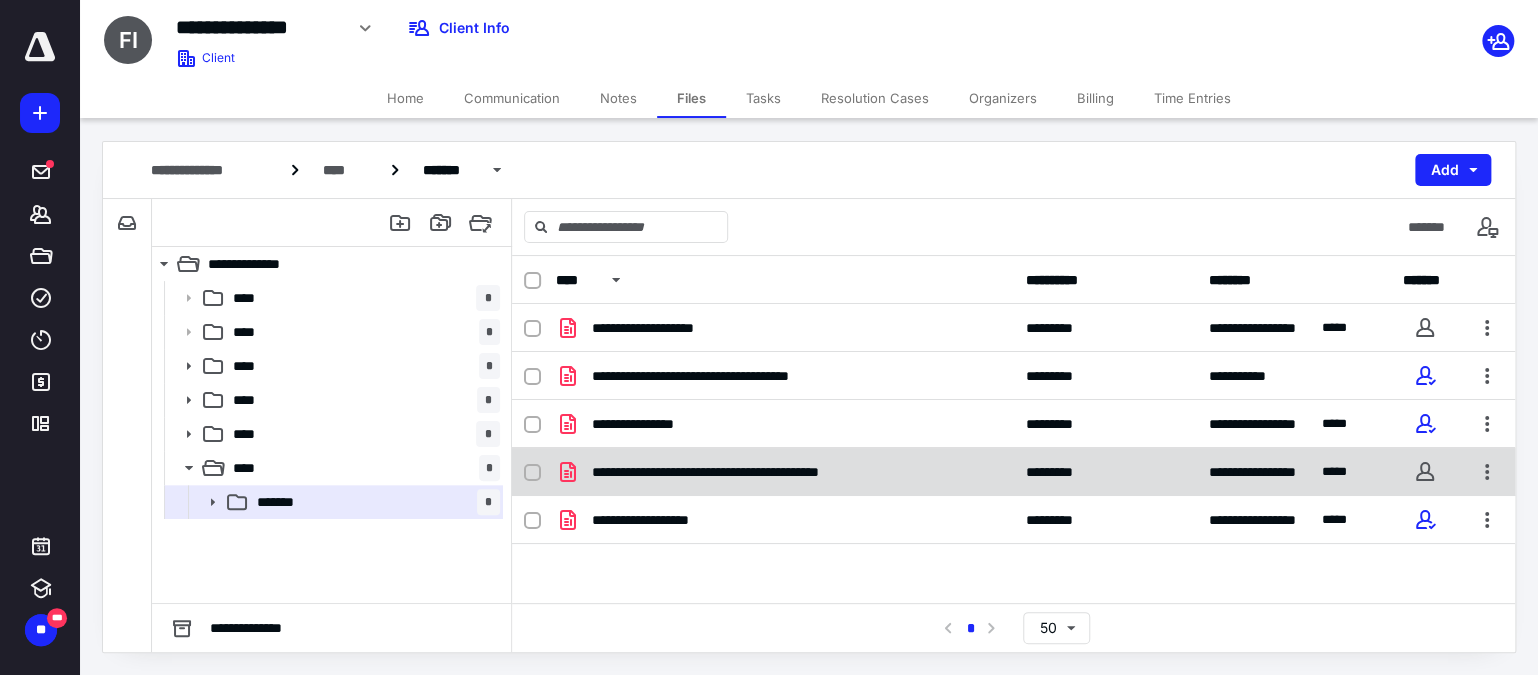scroll, scrollTop: 0, scrollLeft: 0, axis: both 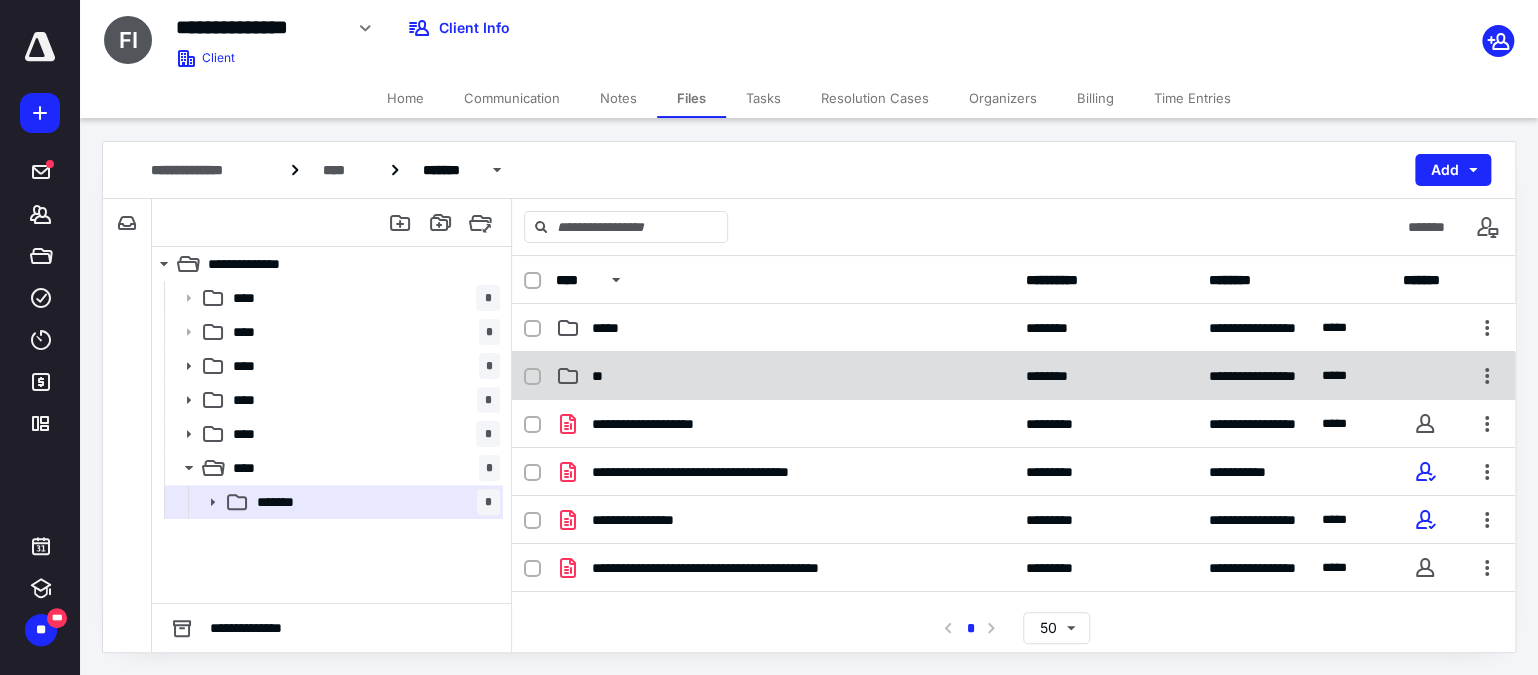 click on "**" at bounding box center (601, 376) 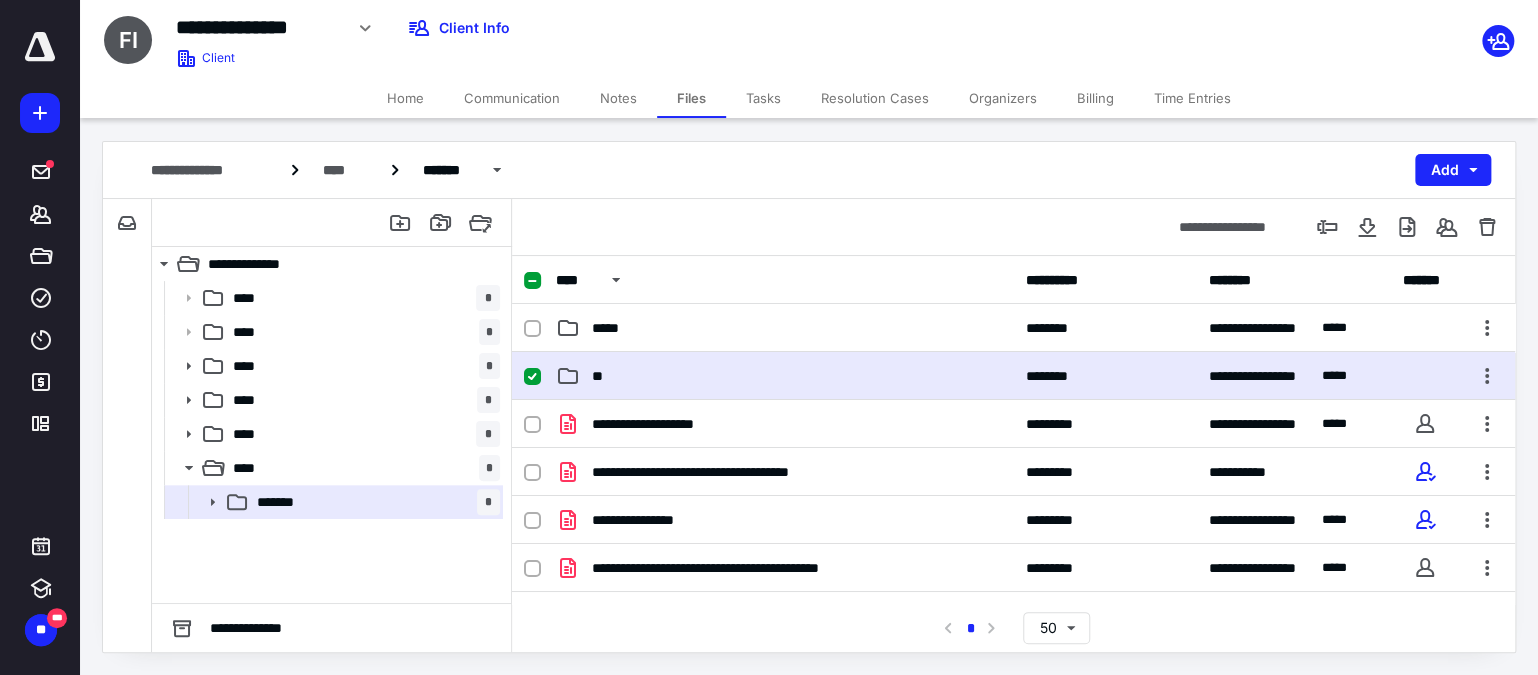 click on "**" at bounding box center (601, 376) 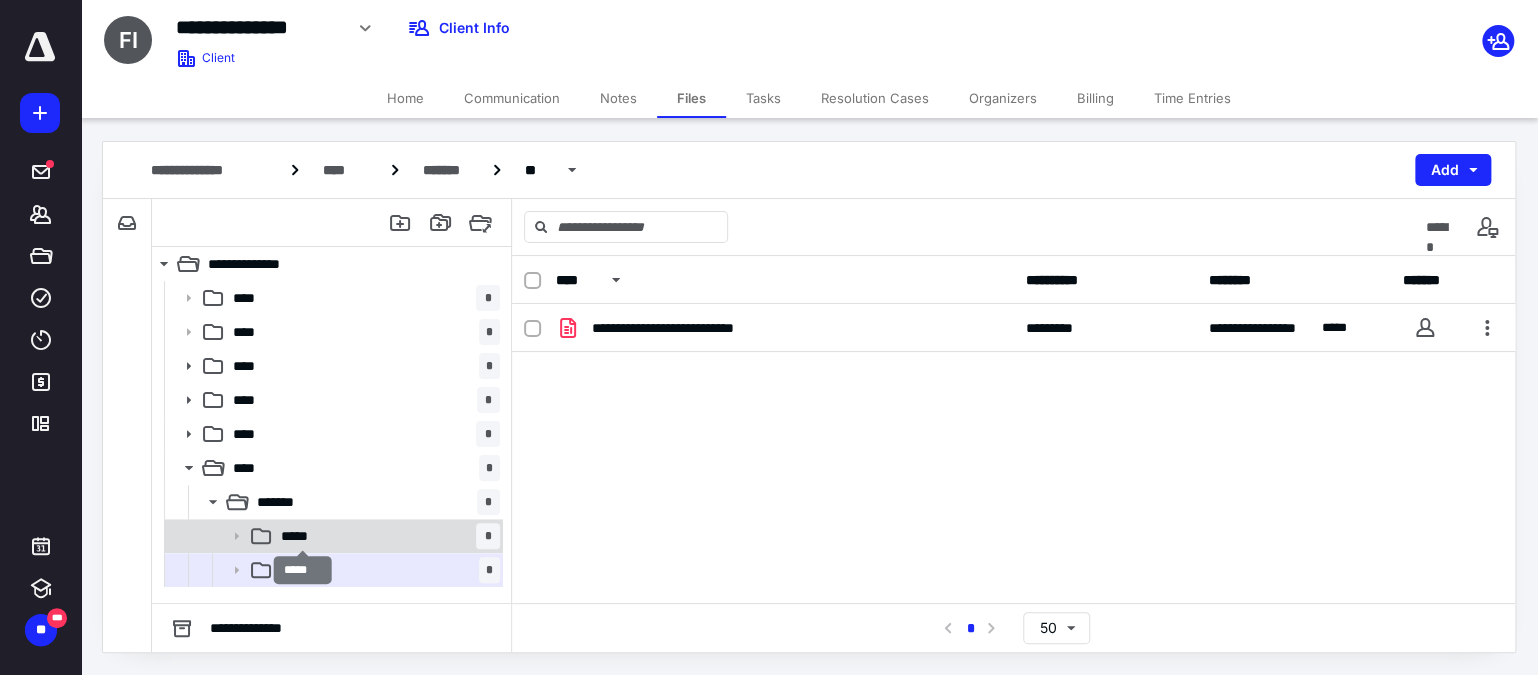 click on "*****" at bounding box center (303, 536) 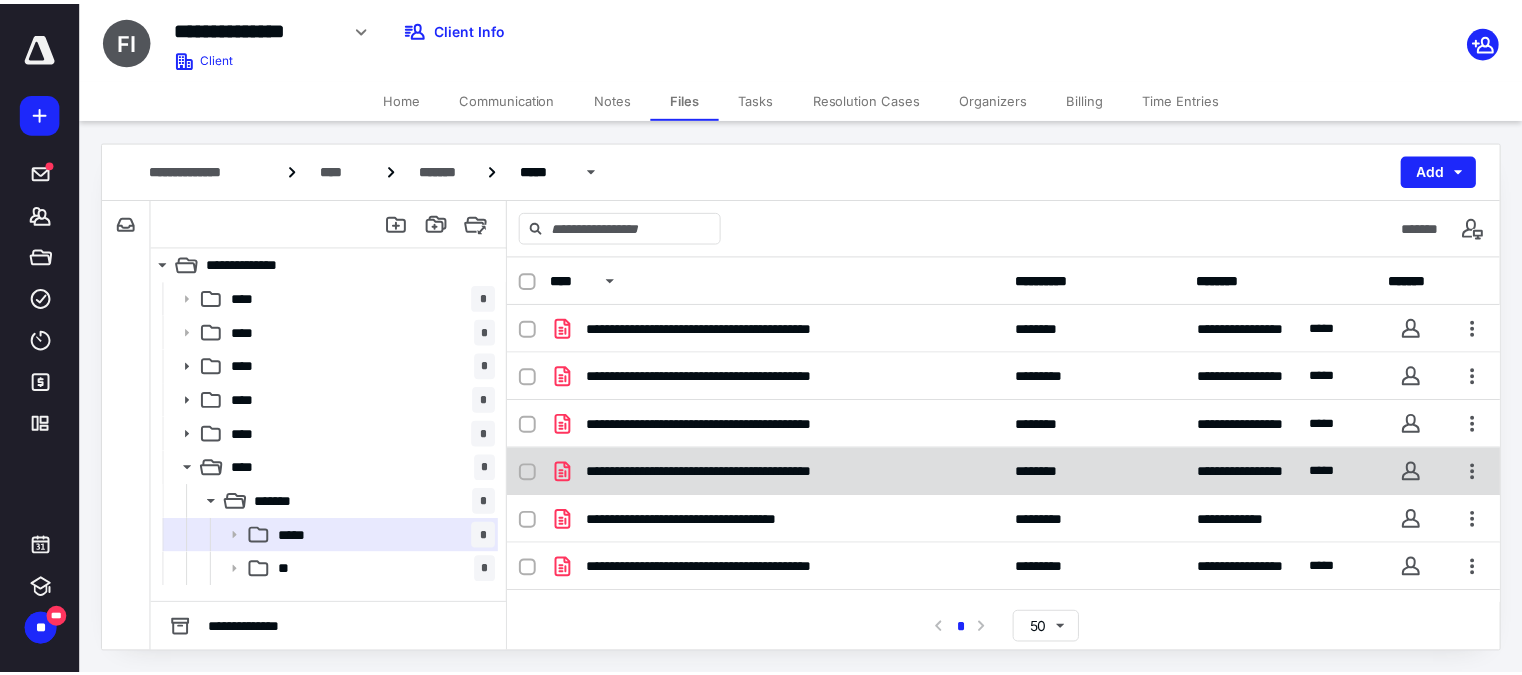 scroll, scrollTop: 34, scrollLeft: 0, axis: vertical 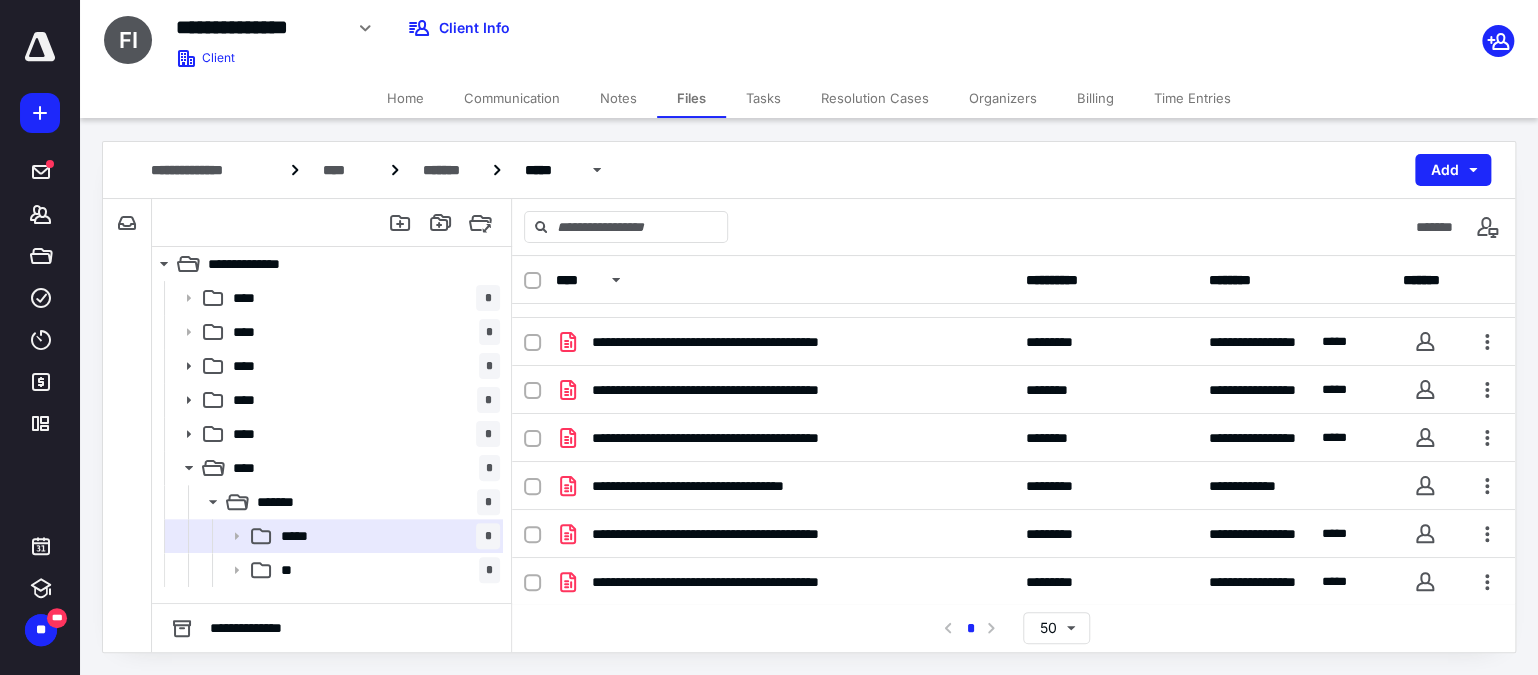 click on "Tasks" at bounding box center [763, 98] 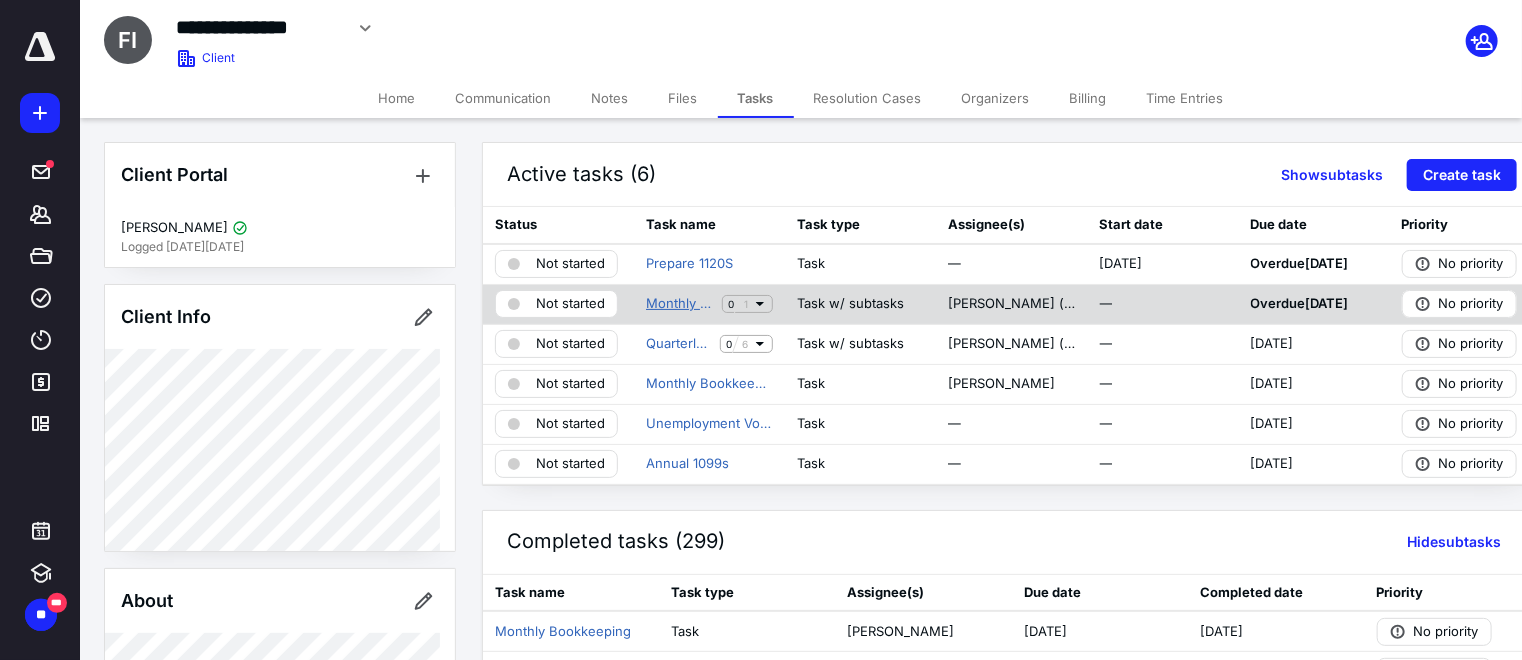 click on "Monthly payroll tax deposit(s)" at bounding box center (680, 304) 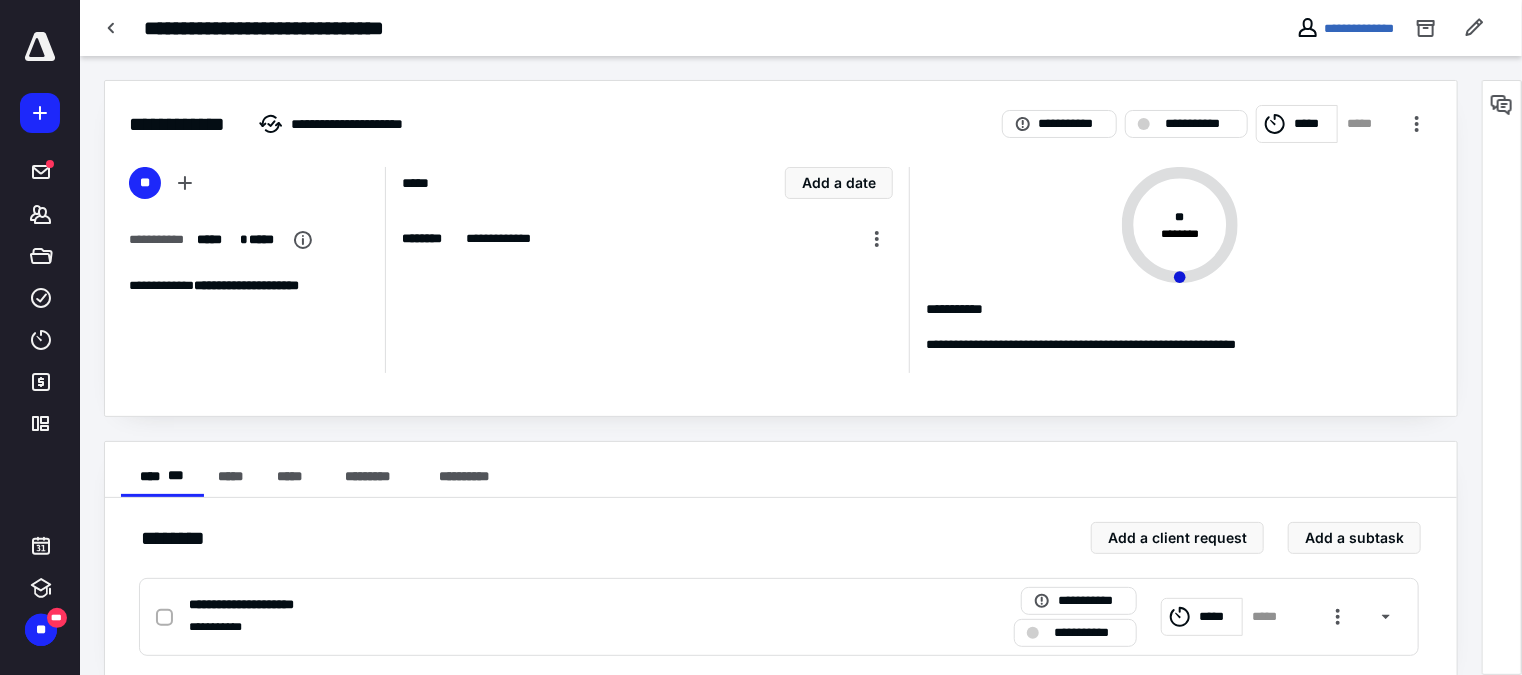 scroll, scrollTop: 29, scrollLeft: 0, axis: vertical 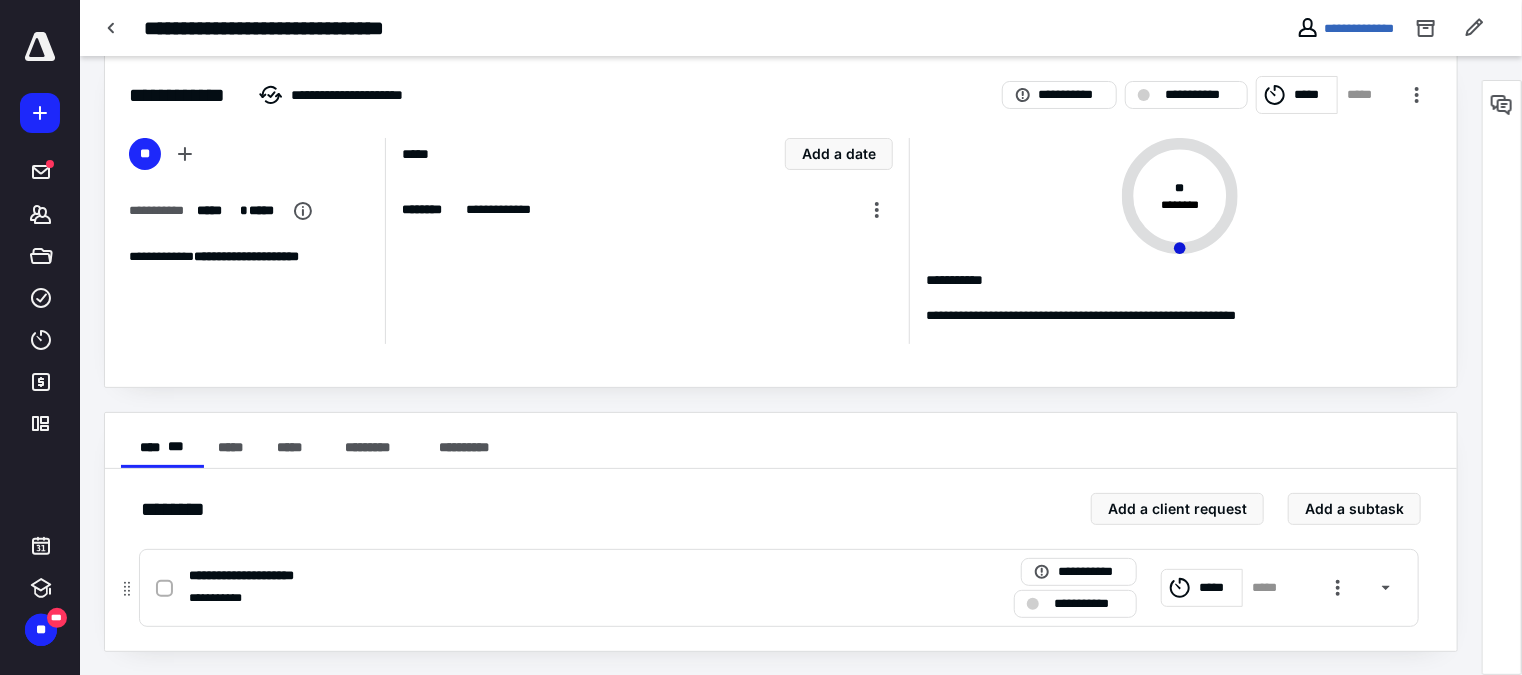 click 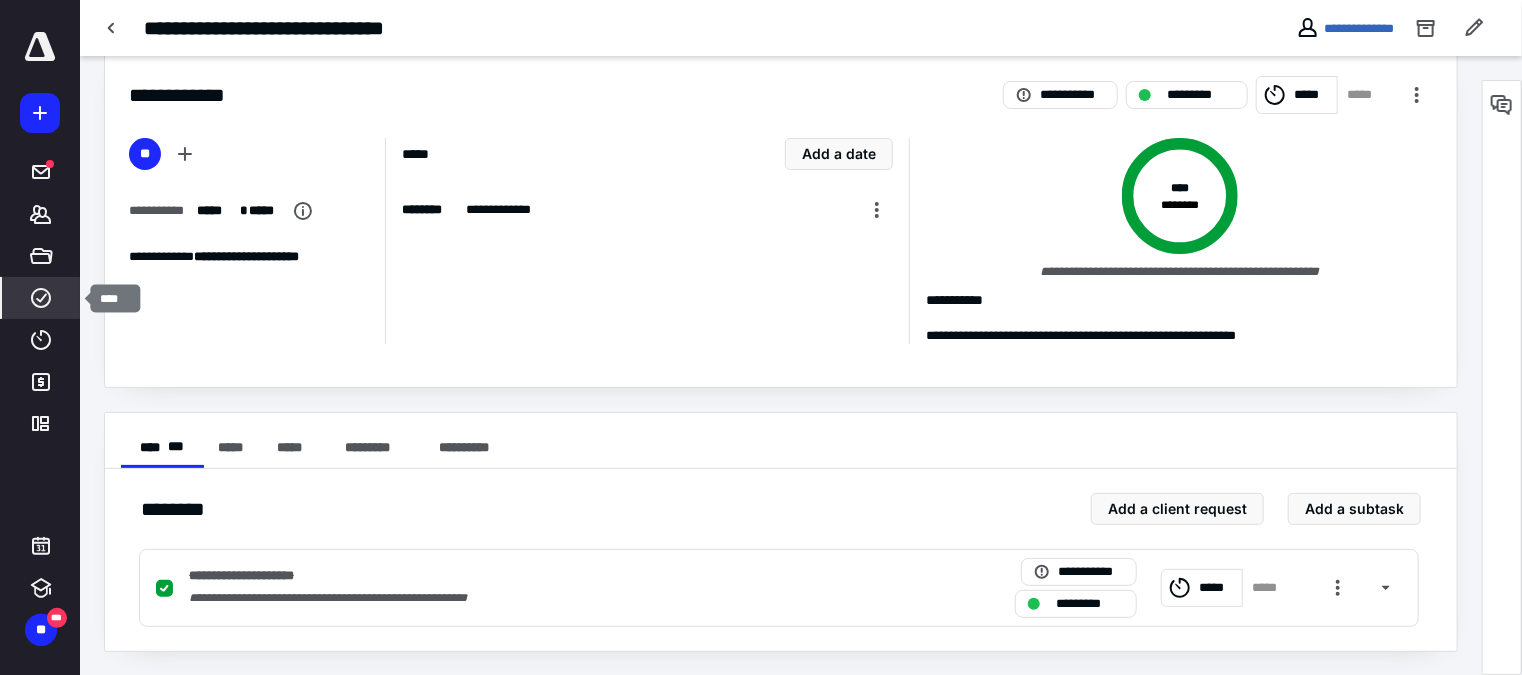 click 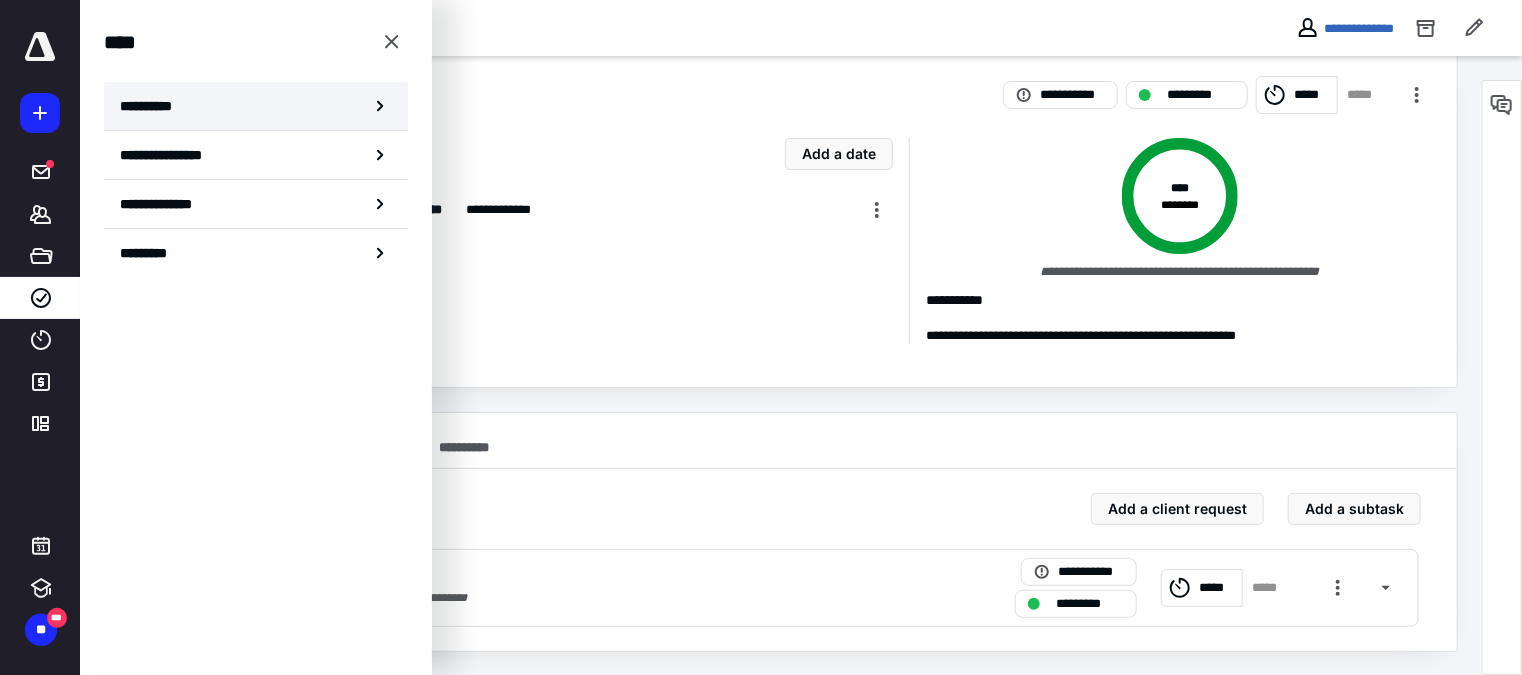 click on "**********" at bounding box center [153, 106] 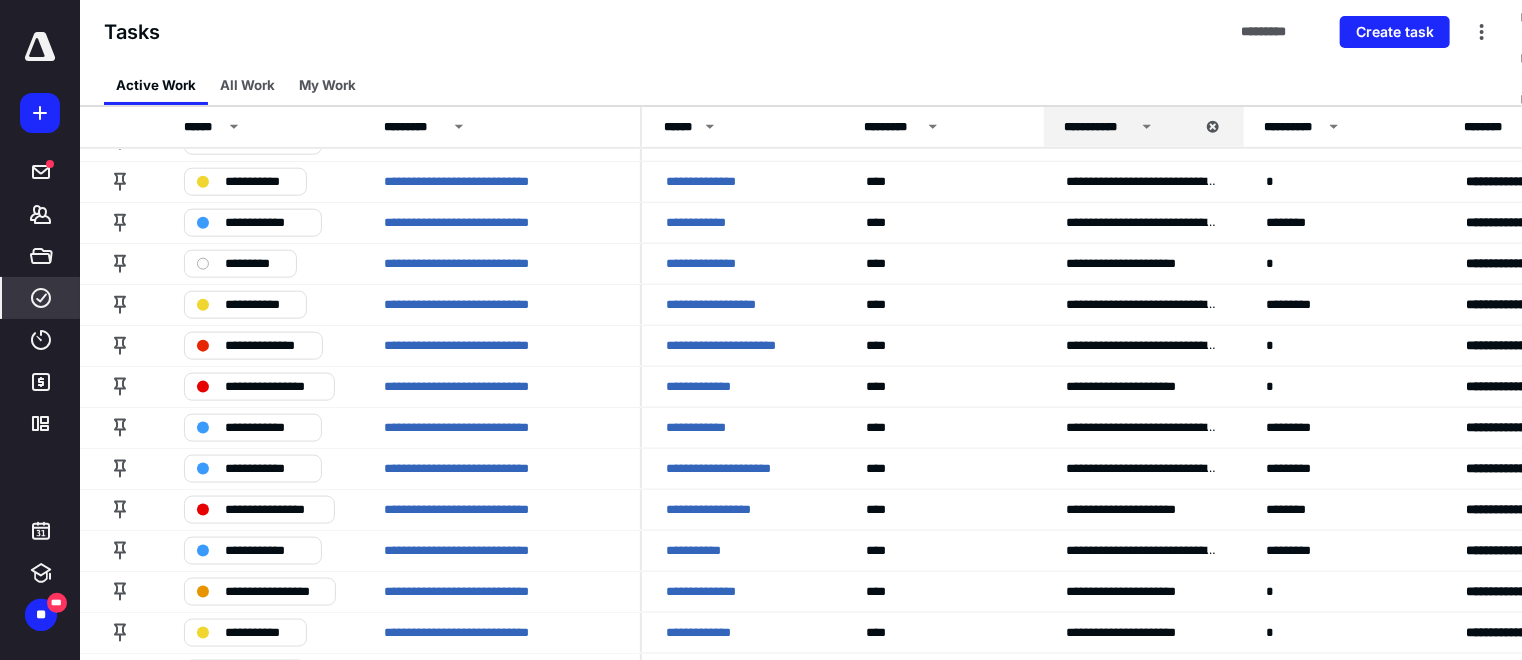 scroll, scrollTop: 964, scrollLeft: 0, axis: vertical 